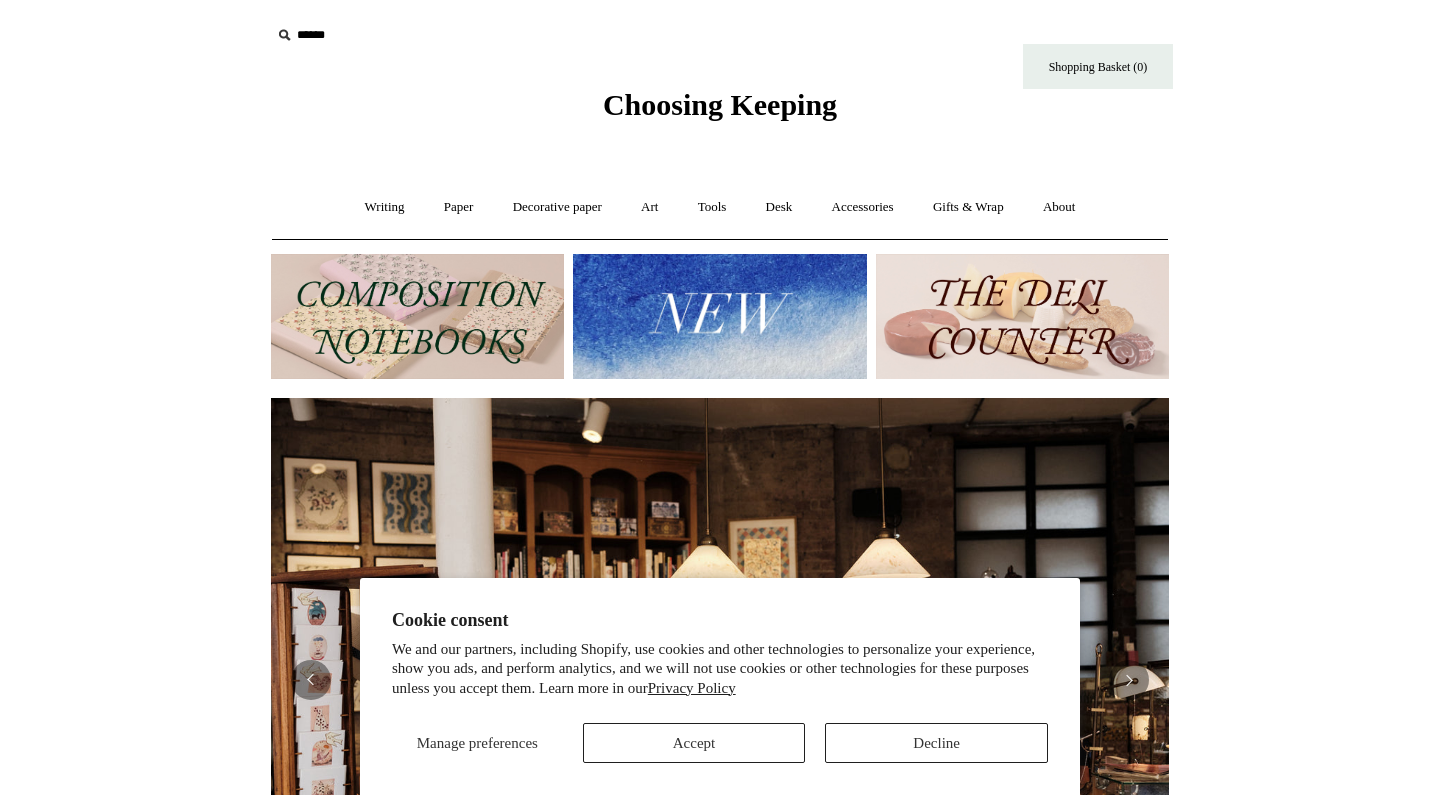 scroll, scrollTop: 380, scrollLeft: 0, axis: vertical 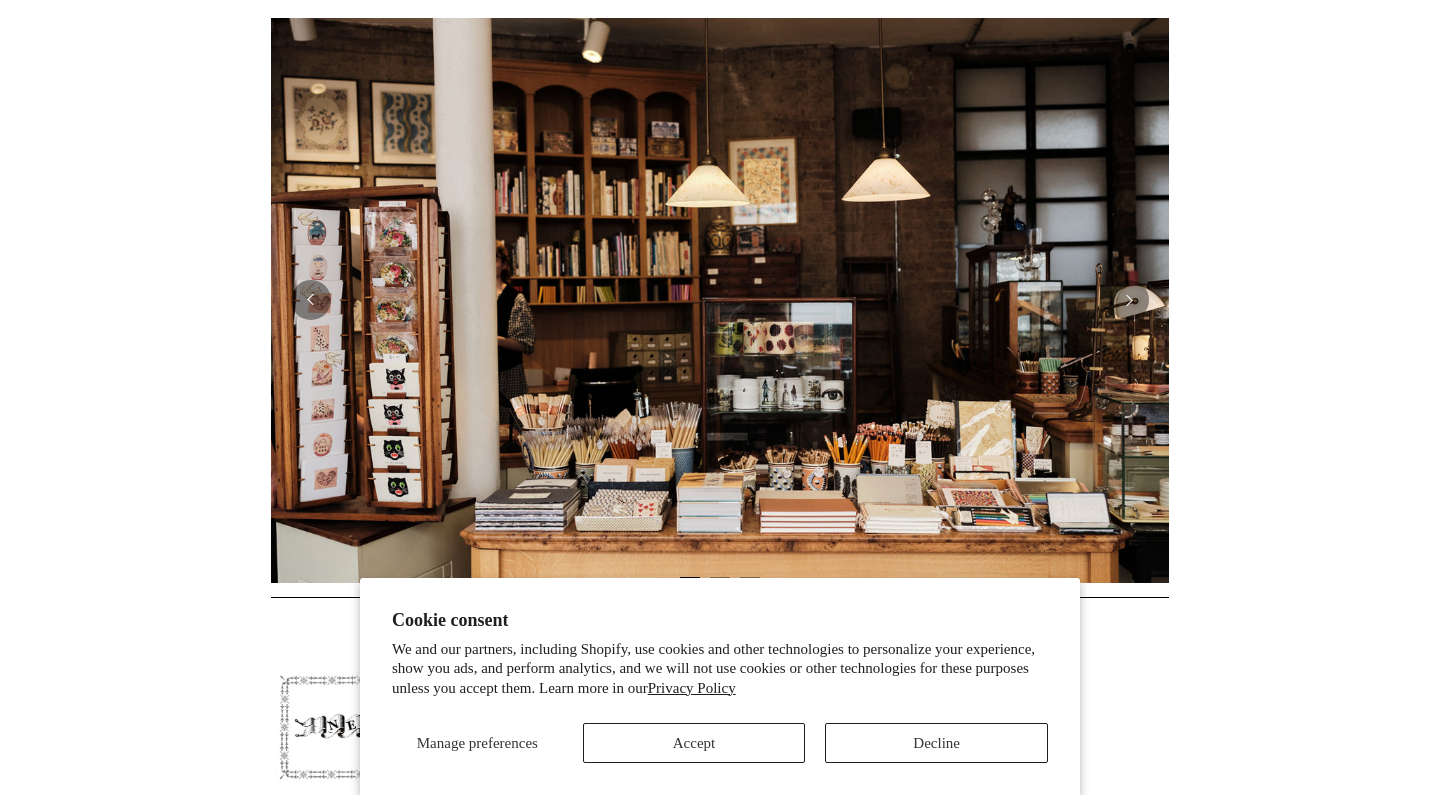 click on "Accept" at bounding box center [694, 743] 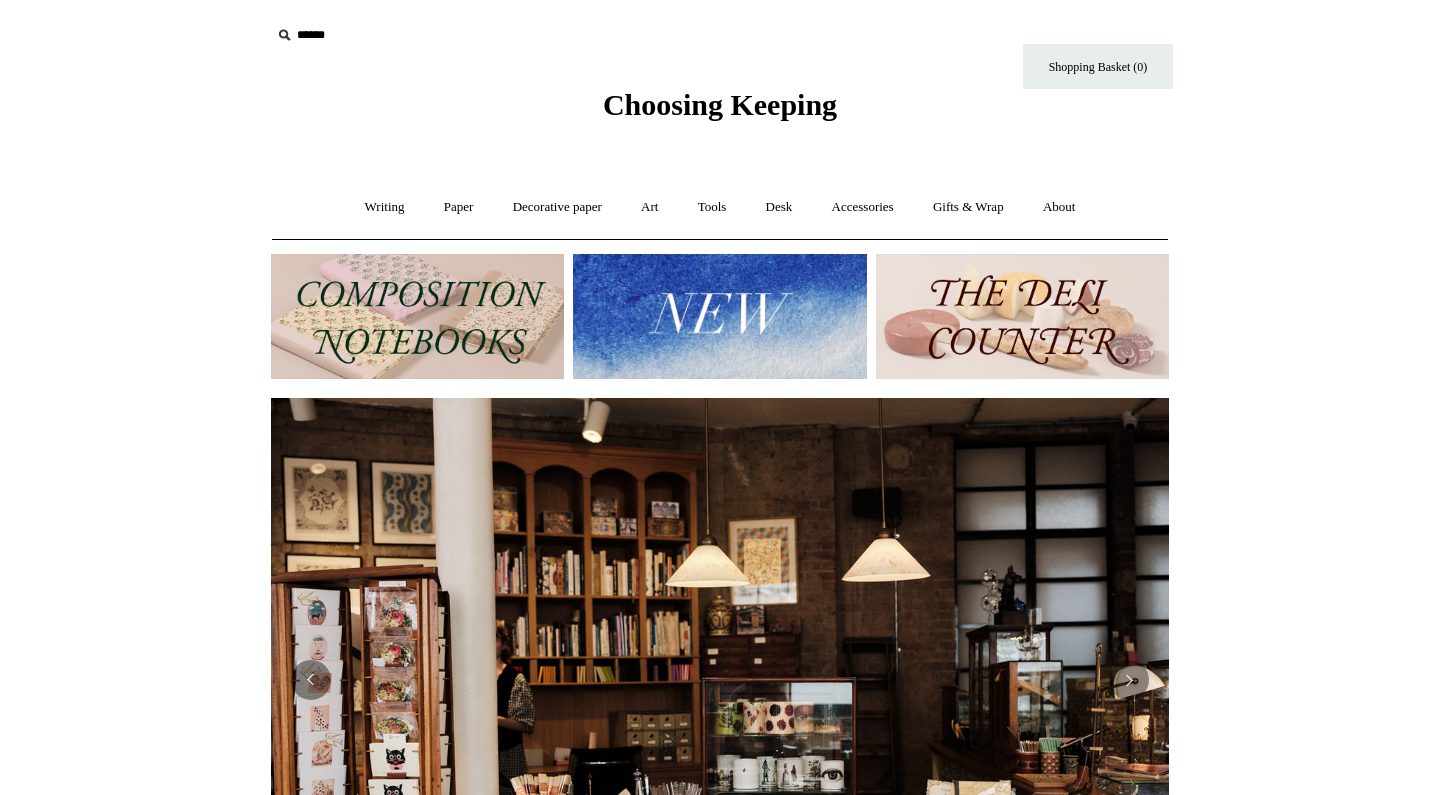 scroll, scrollTop: 0, scrollLeft: 0, axis: both 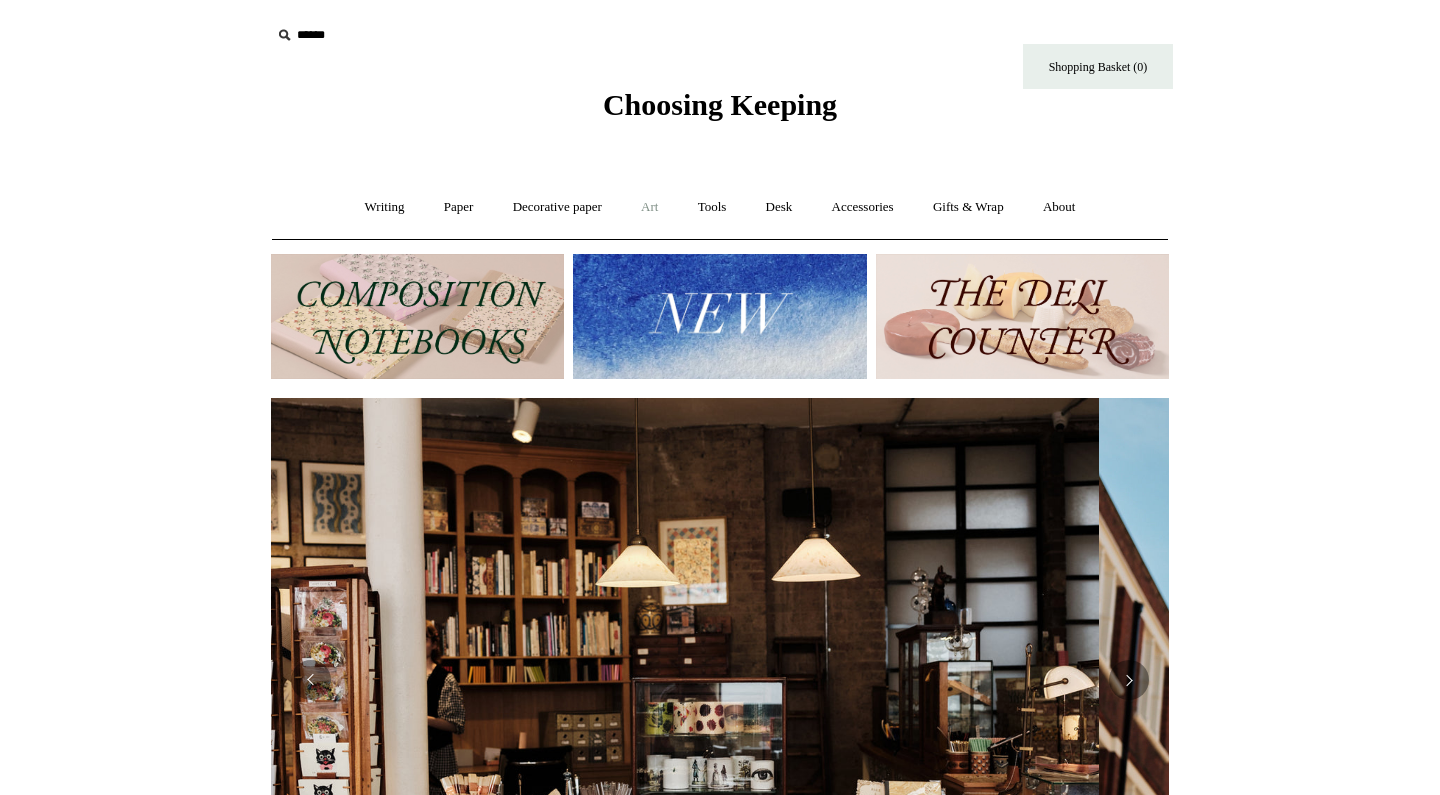 click on "Art +" at bounding box center (649, 207) 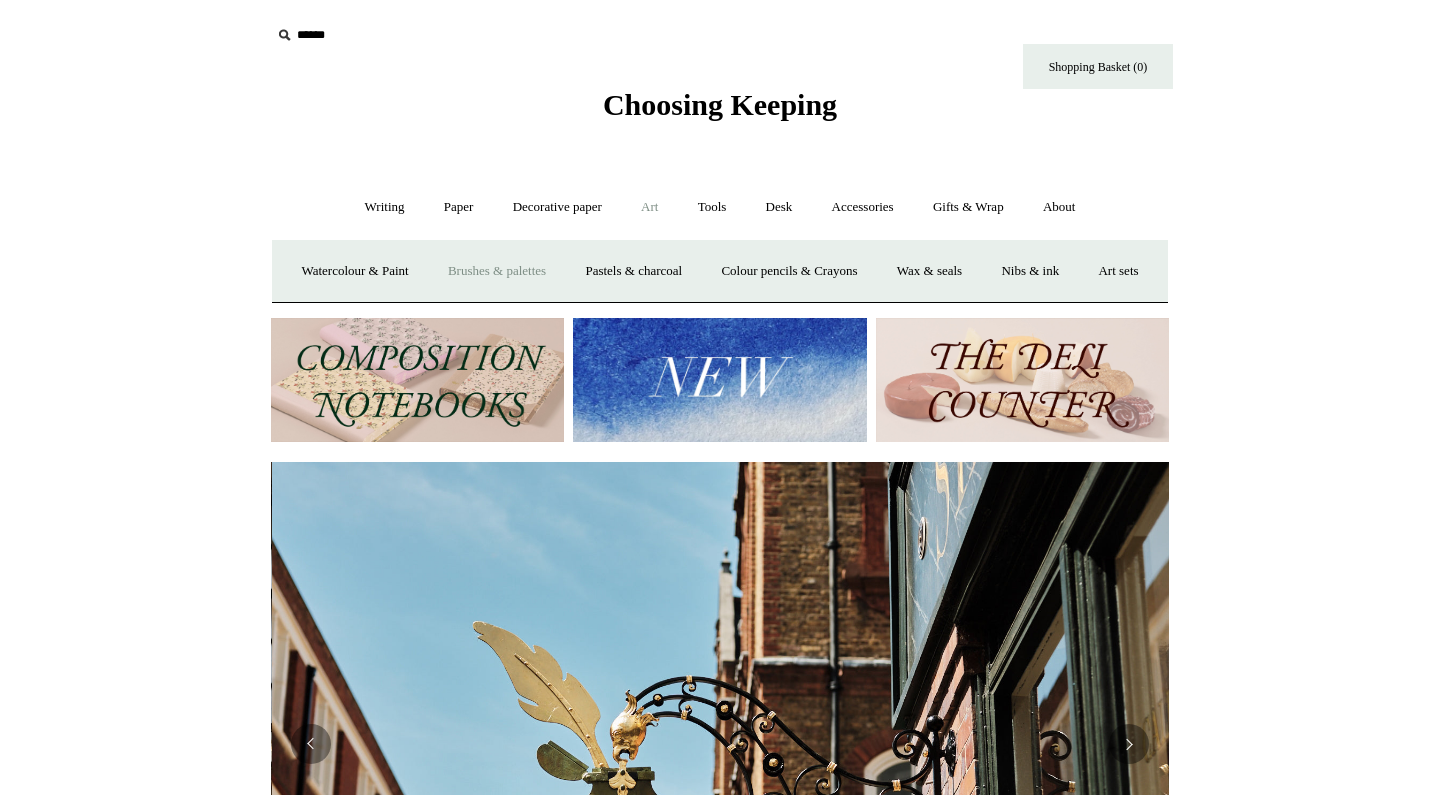scroll, scrollTop: 0, scrollLeft: 898, axis: horizontal 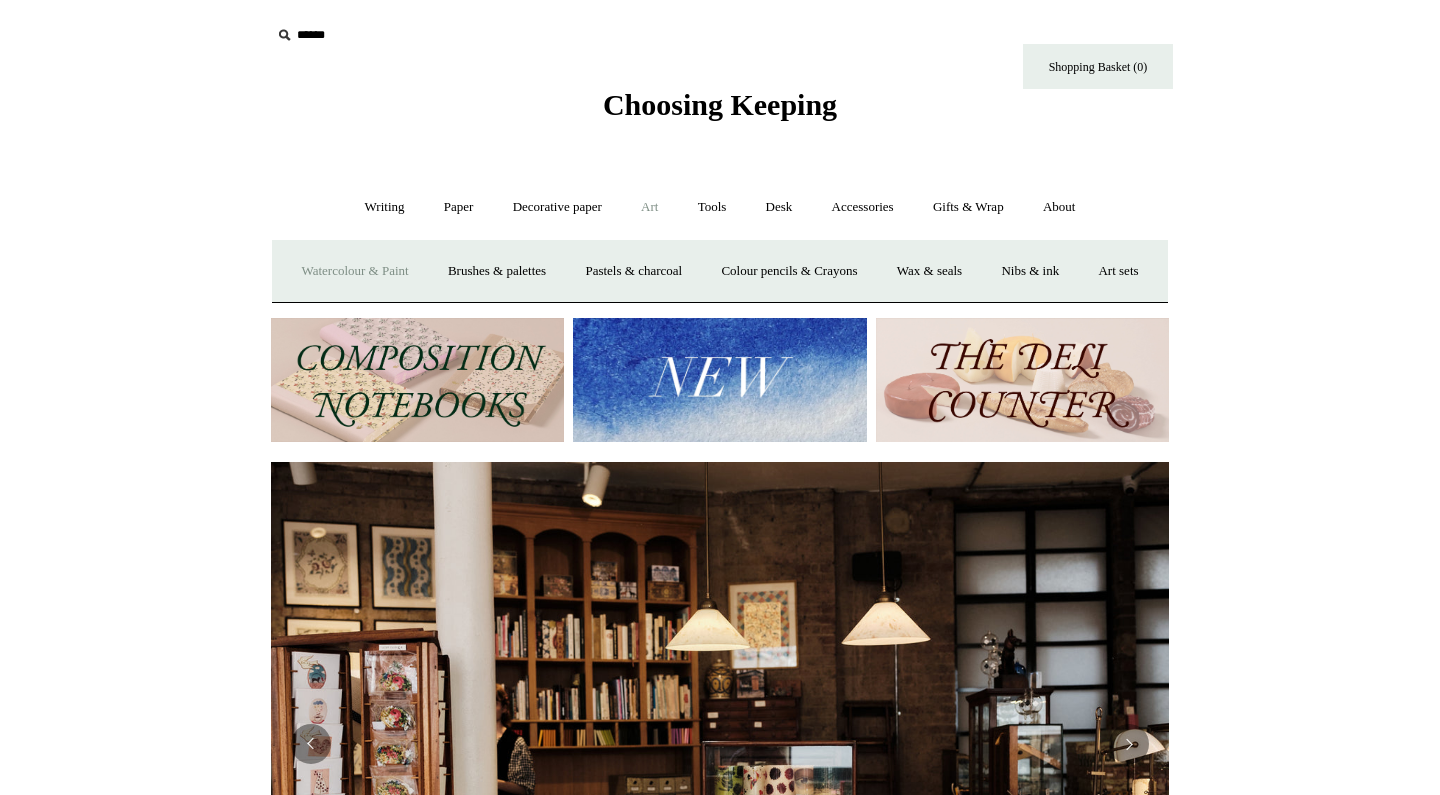 click on "Watercolour & Paint" at bounding box center (354, 271) 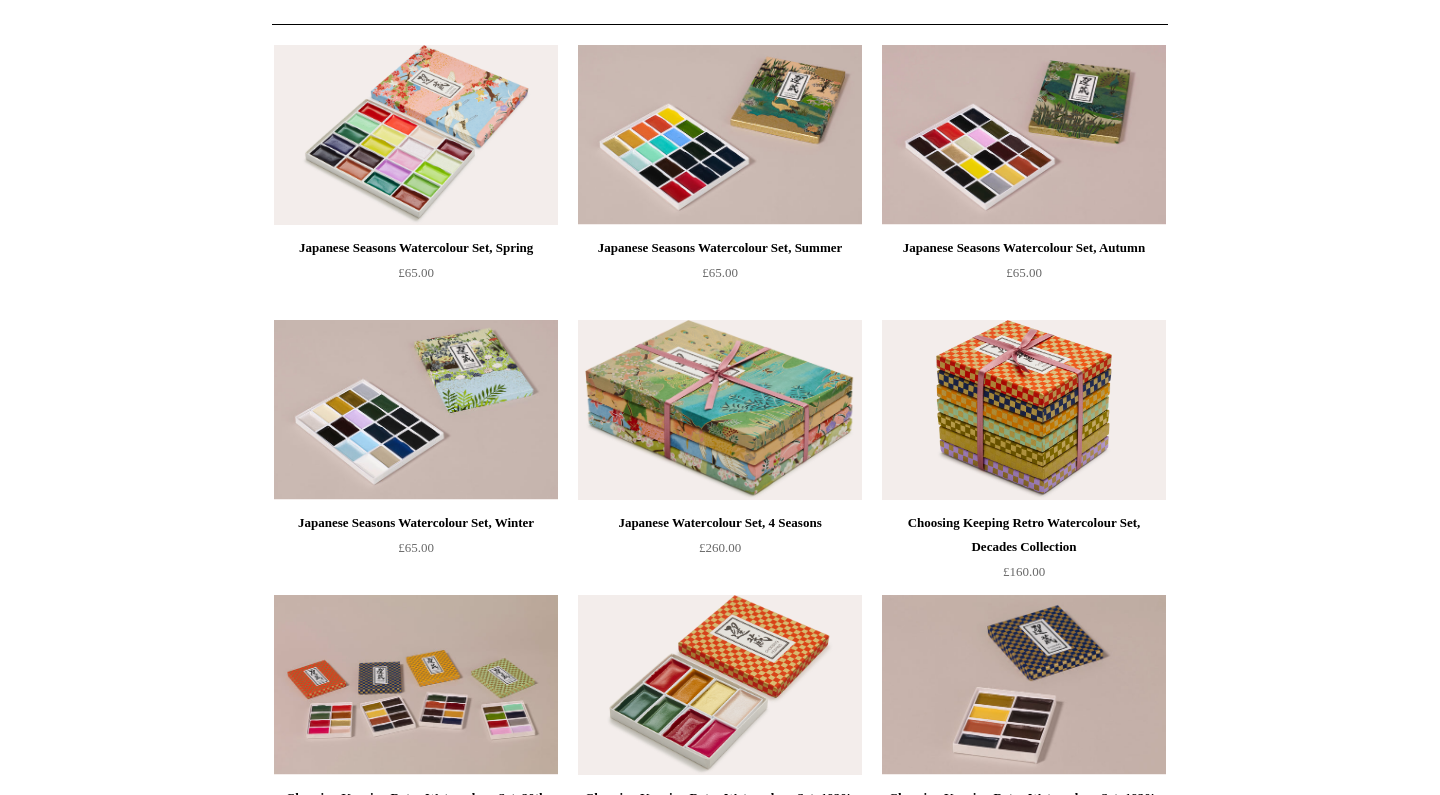 scroll, scrollTop: 224, scrollLeft: 0, axis: vertical 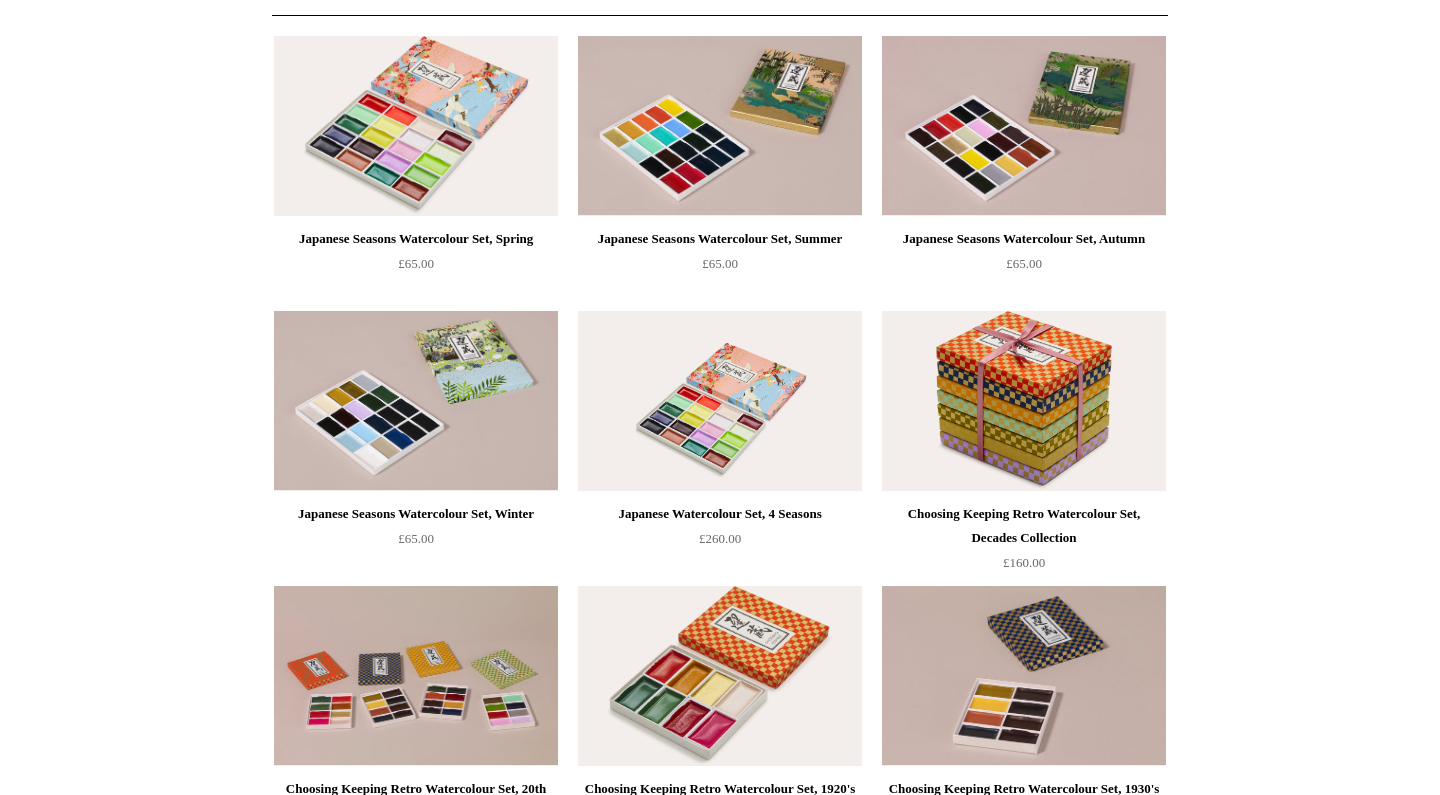 click at bounding box center [720, 401] 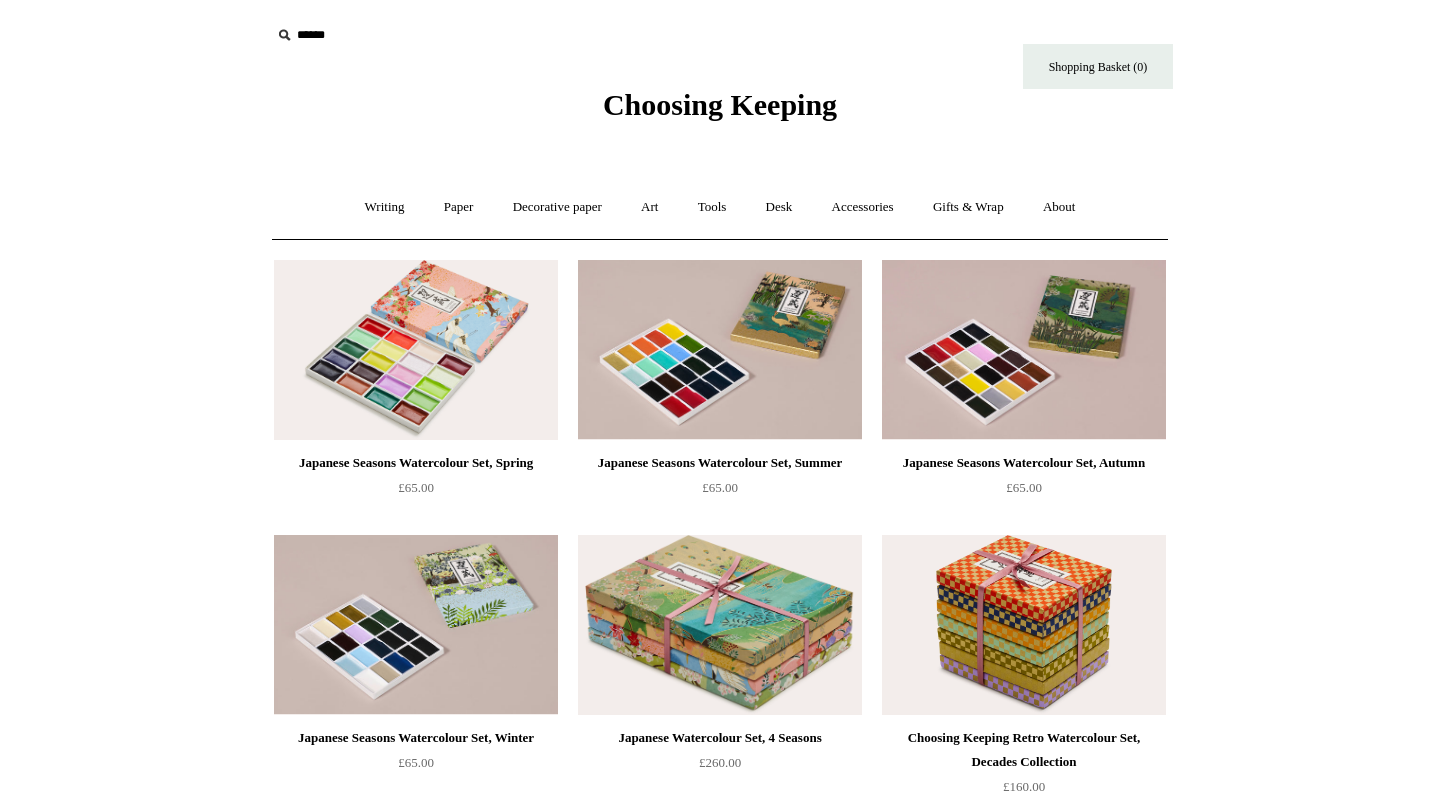 scroll, scrollTop: 0, scrollLeft: 0, axis: both 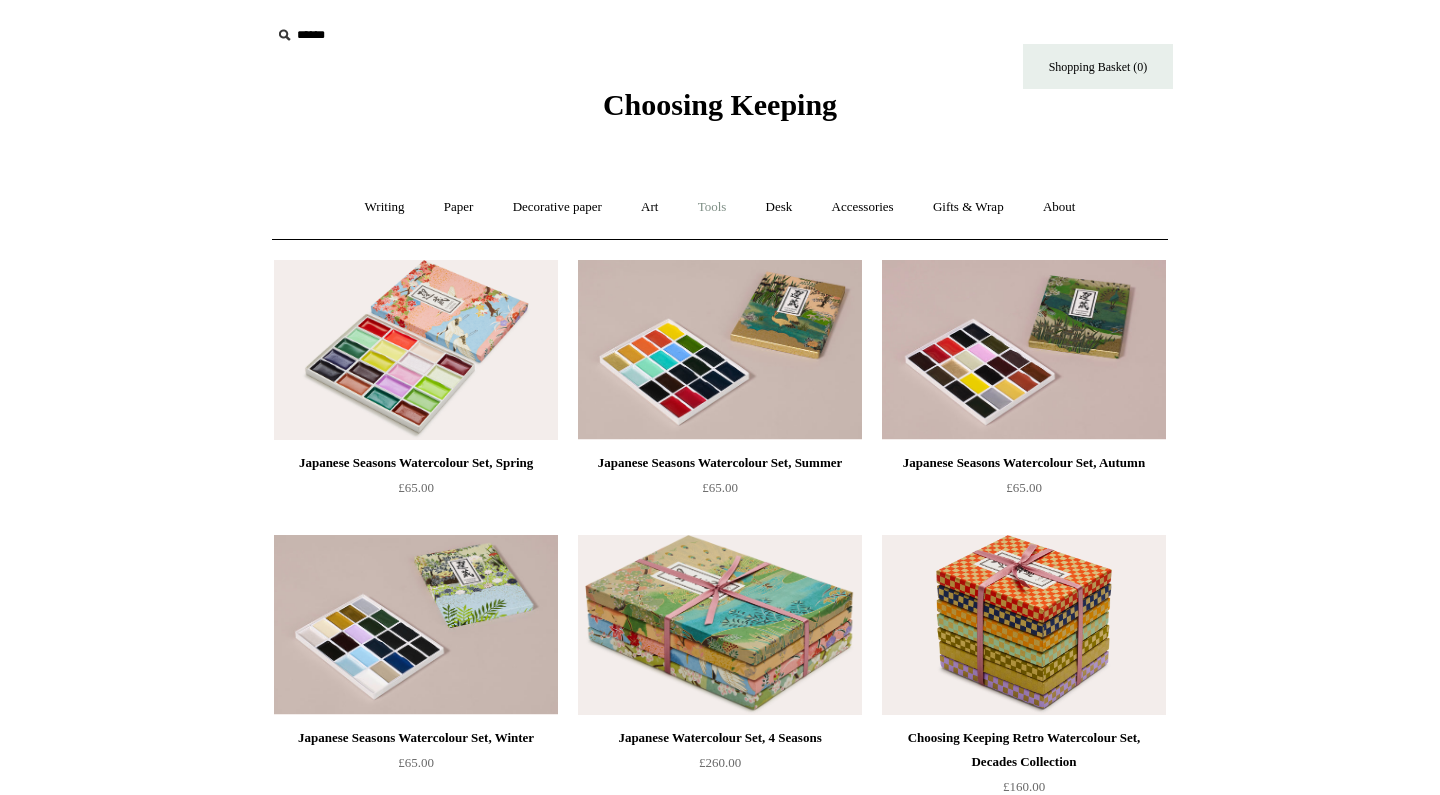 click on "Tools +" at bounding box center [712, 207] 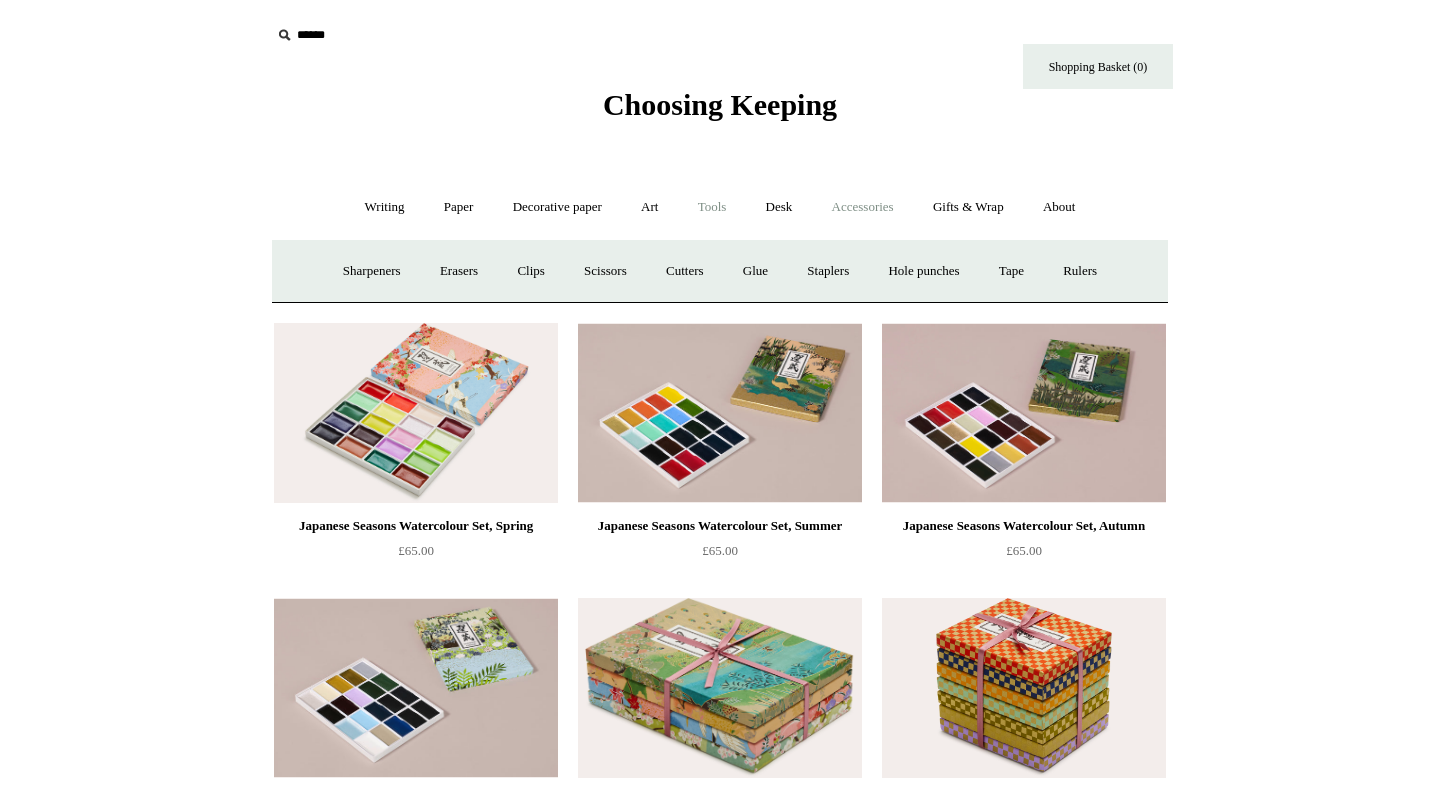 click on "Accessories +" at bounding box center [863, 207] 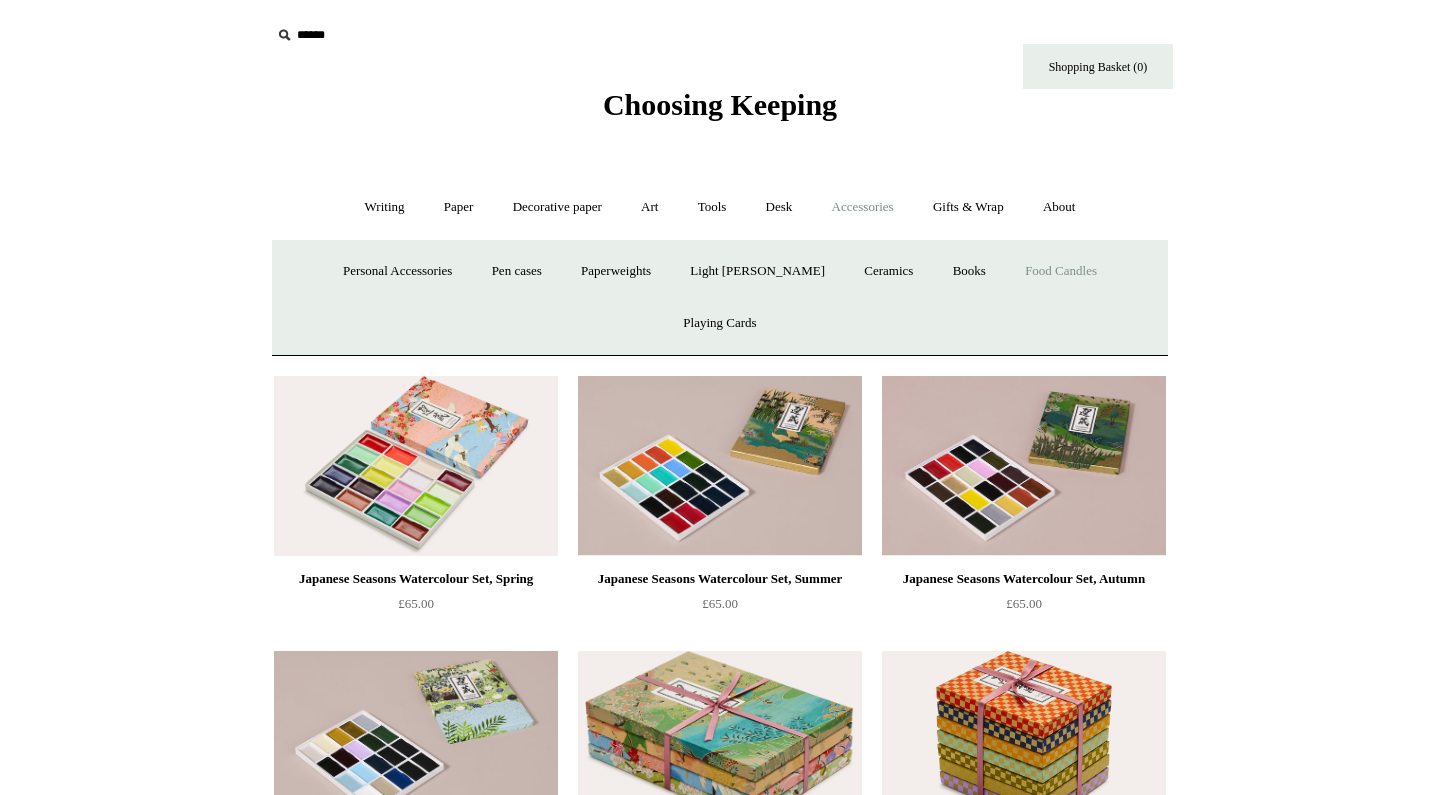 click on "Food Candles" at bounding box center (1061, 271) 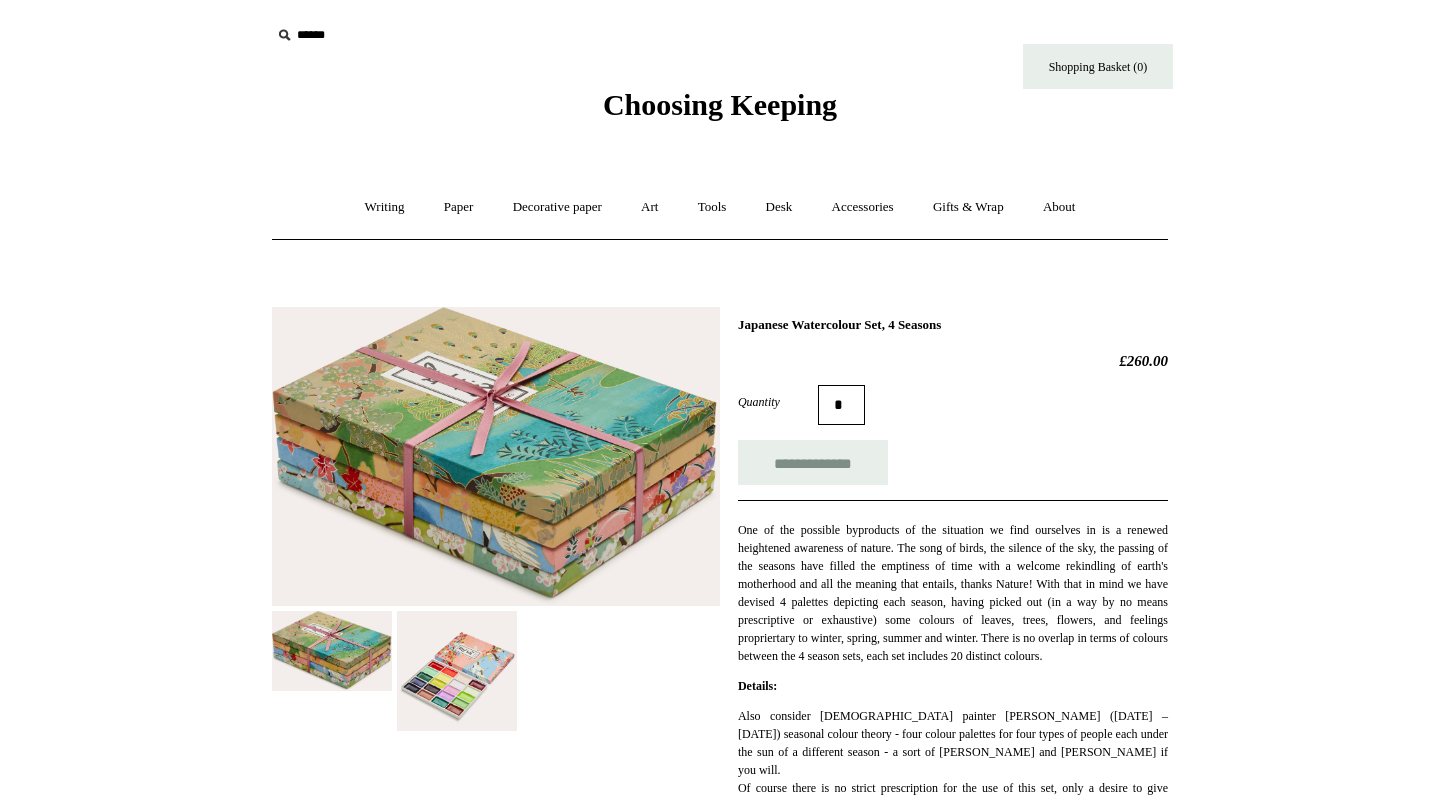 scroll, scrollTop: 0, scrollLeft: 0, axis: both 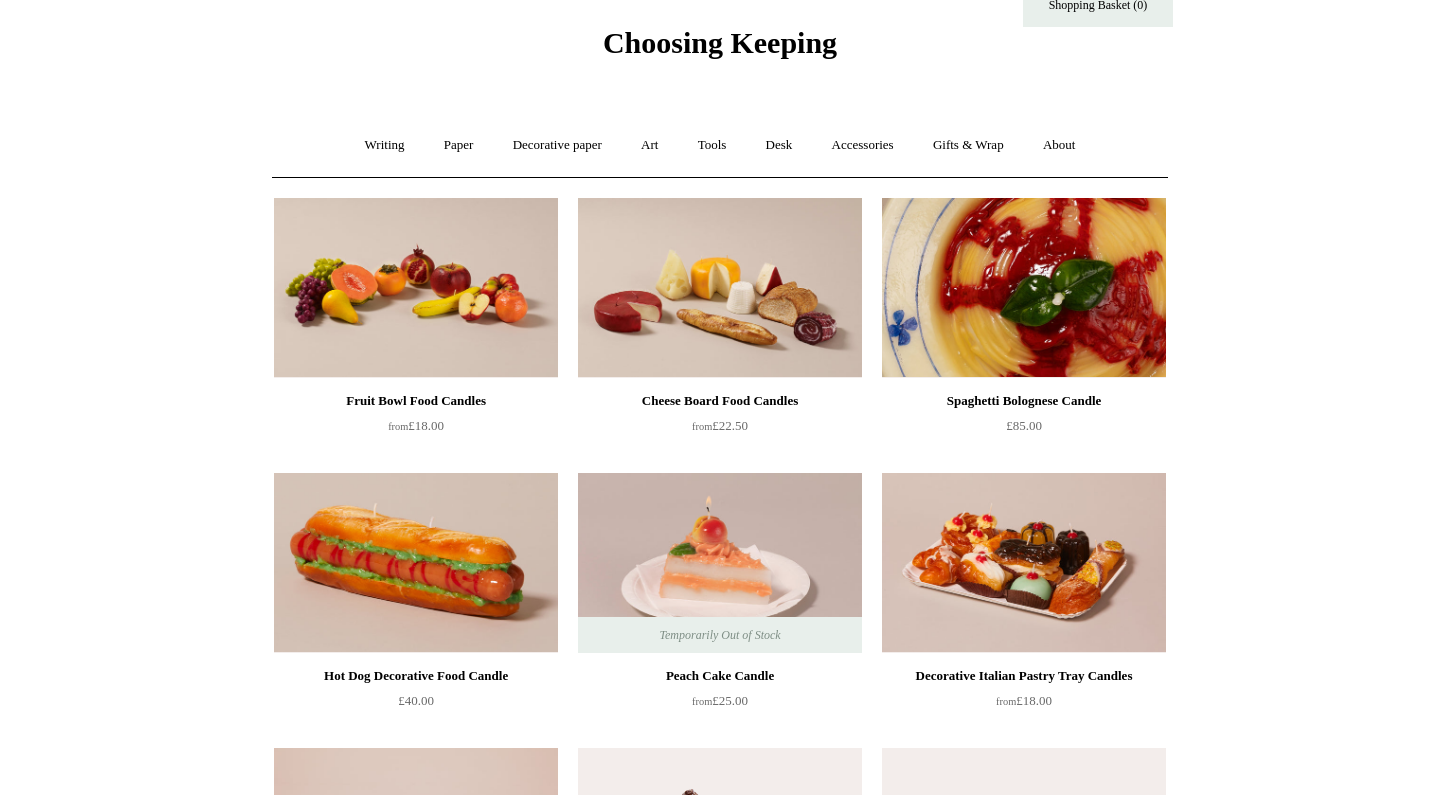 click at bounding box center (1024, 288) 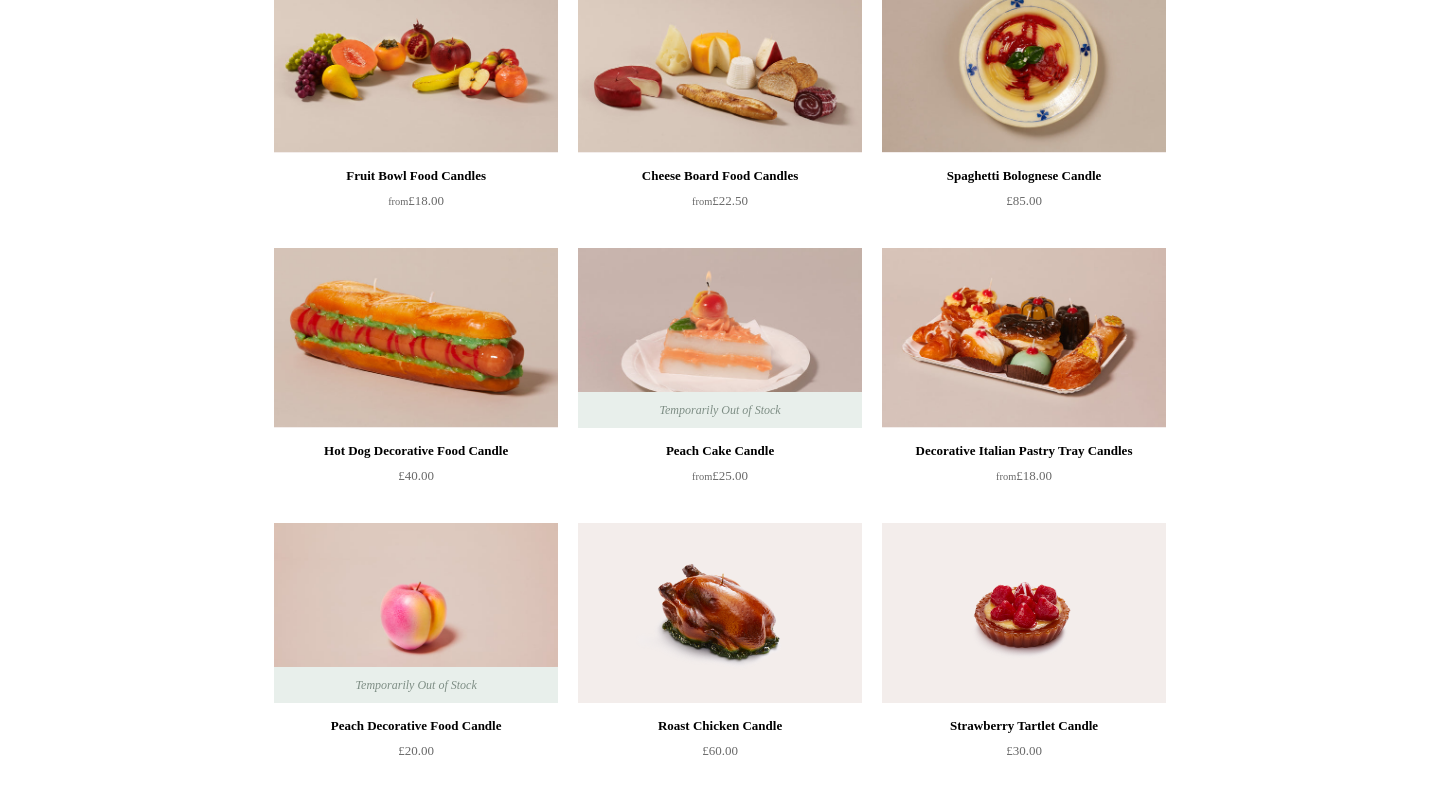 scroll, scrollTop: 304, scrollLeft: 0, axis: vertical 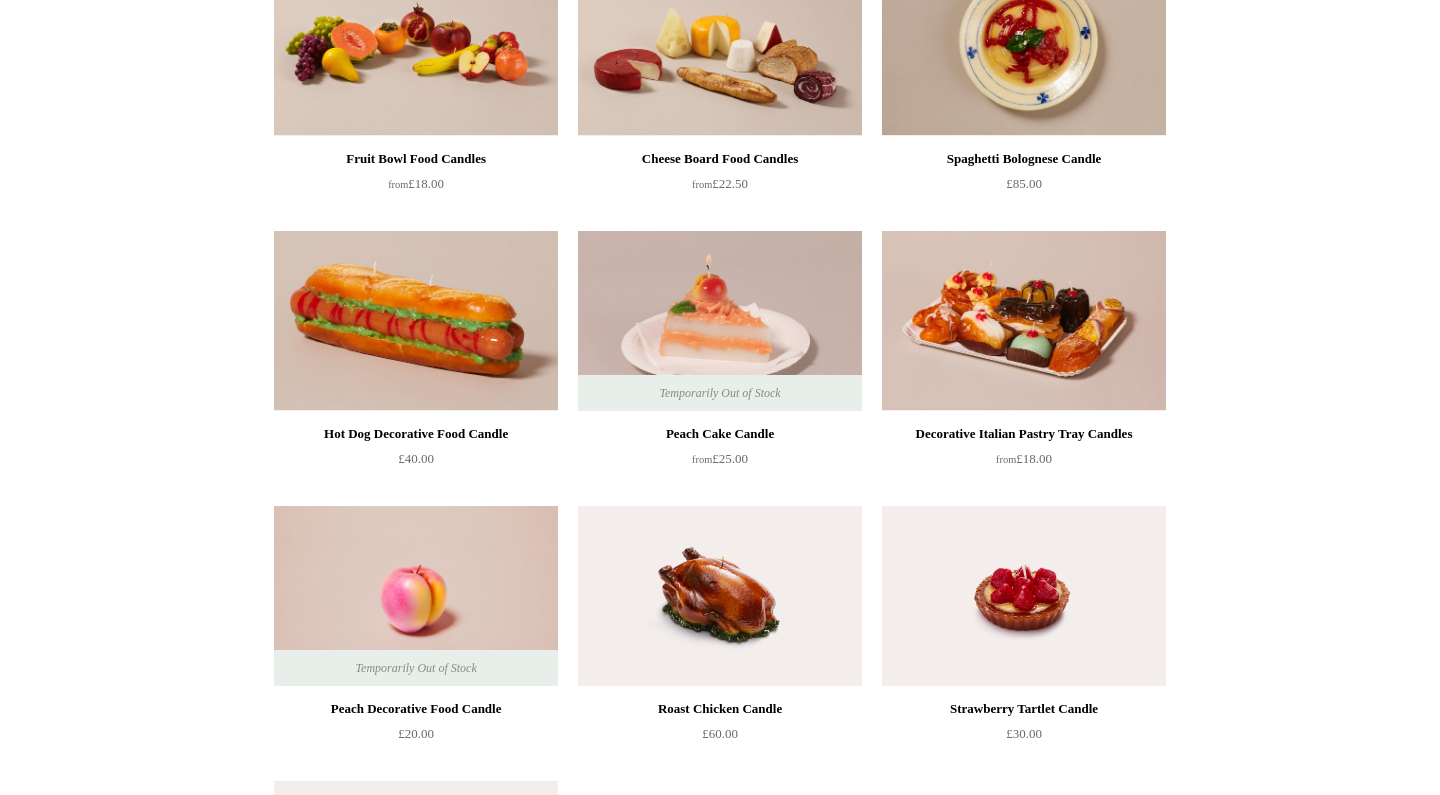 click on "Menu
Choosing Keeping
*
Shipping Information
Shopping Basket (0)
*
⤺
+ +" at bounding box center (720, 537) 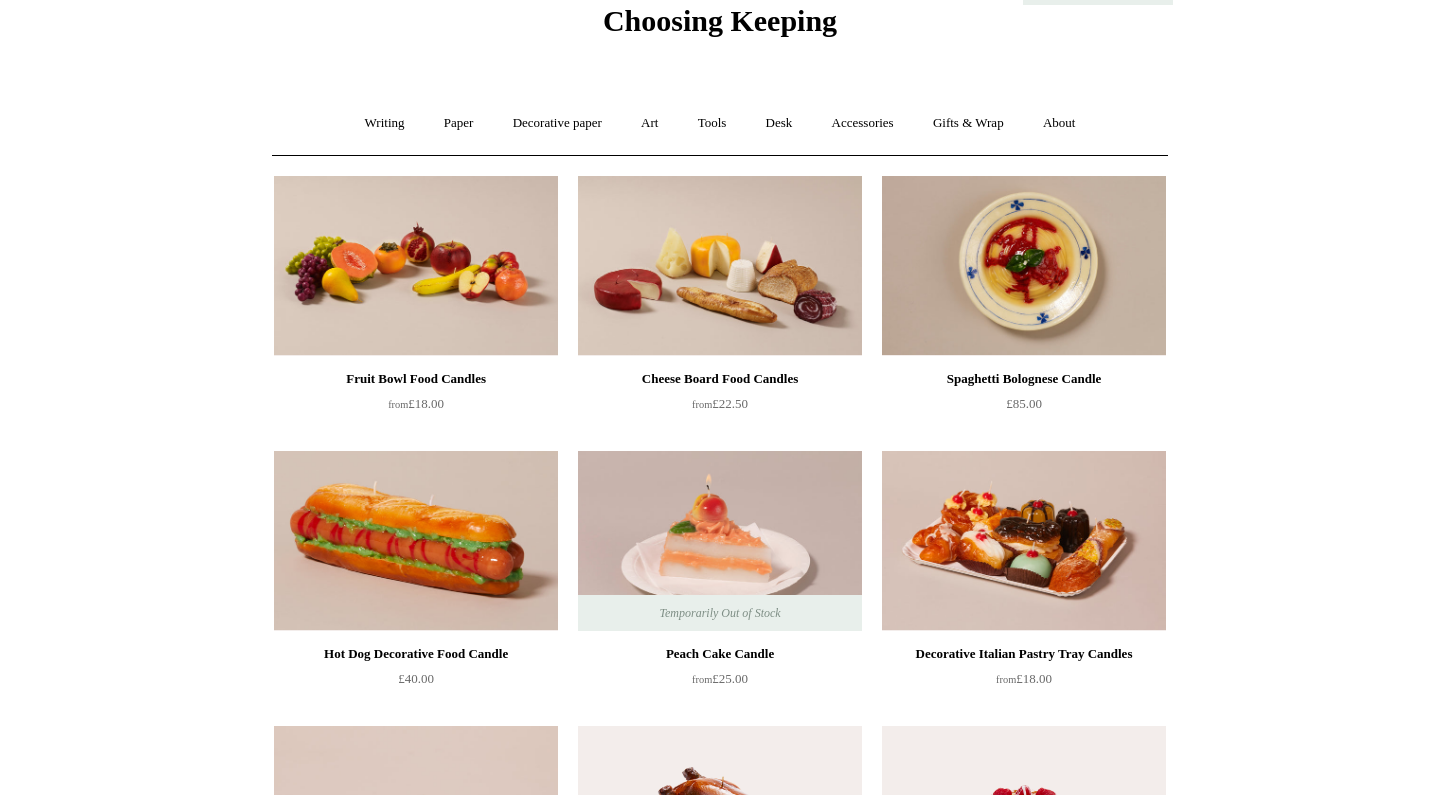 scroll, scrollTop: 16, scrollLeft: 0, axis: vertical 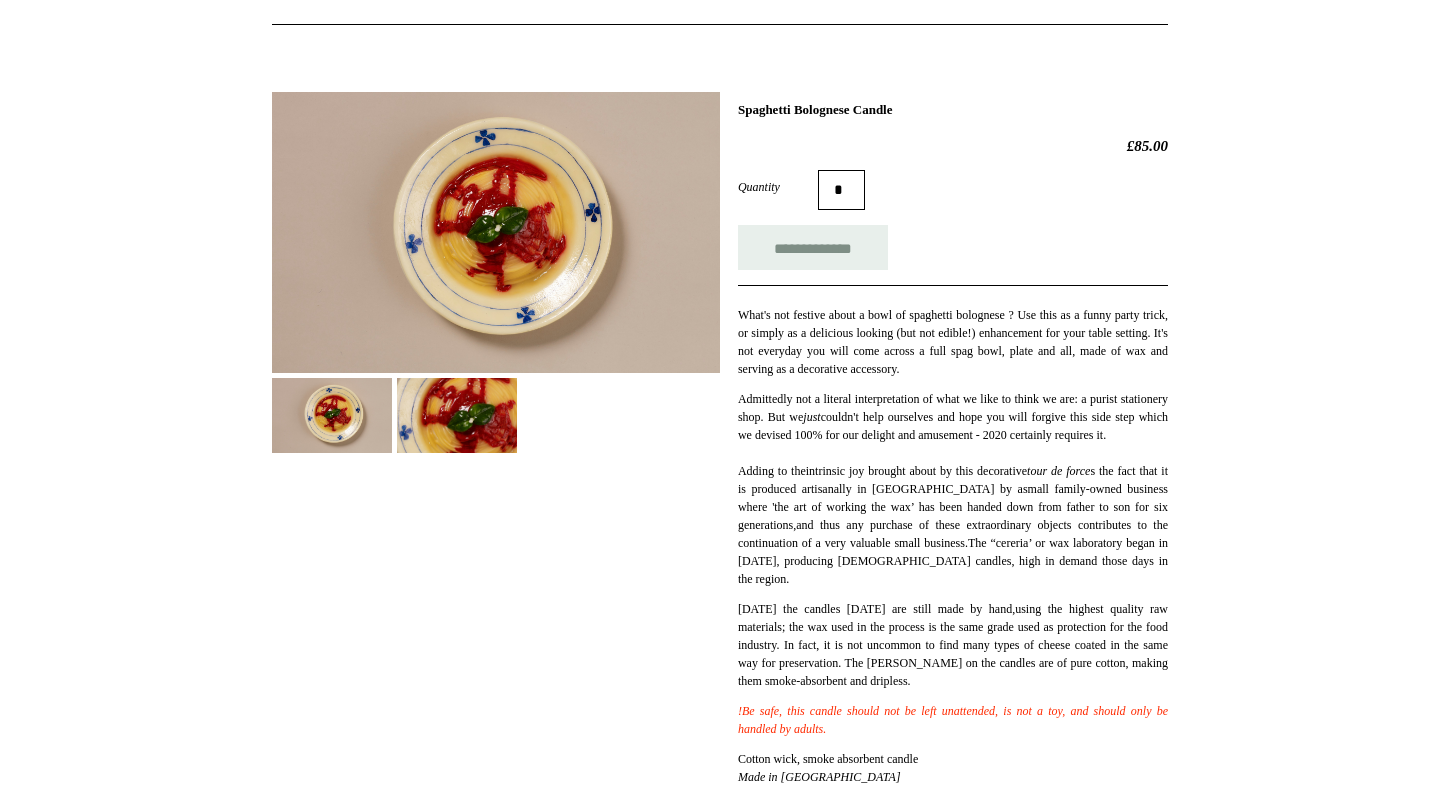 click at bounding box center [457, 415] 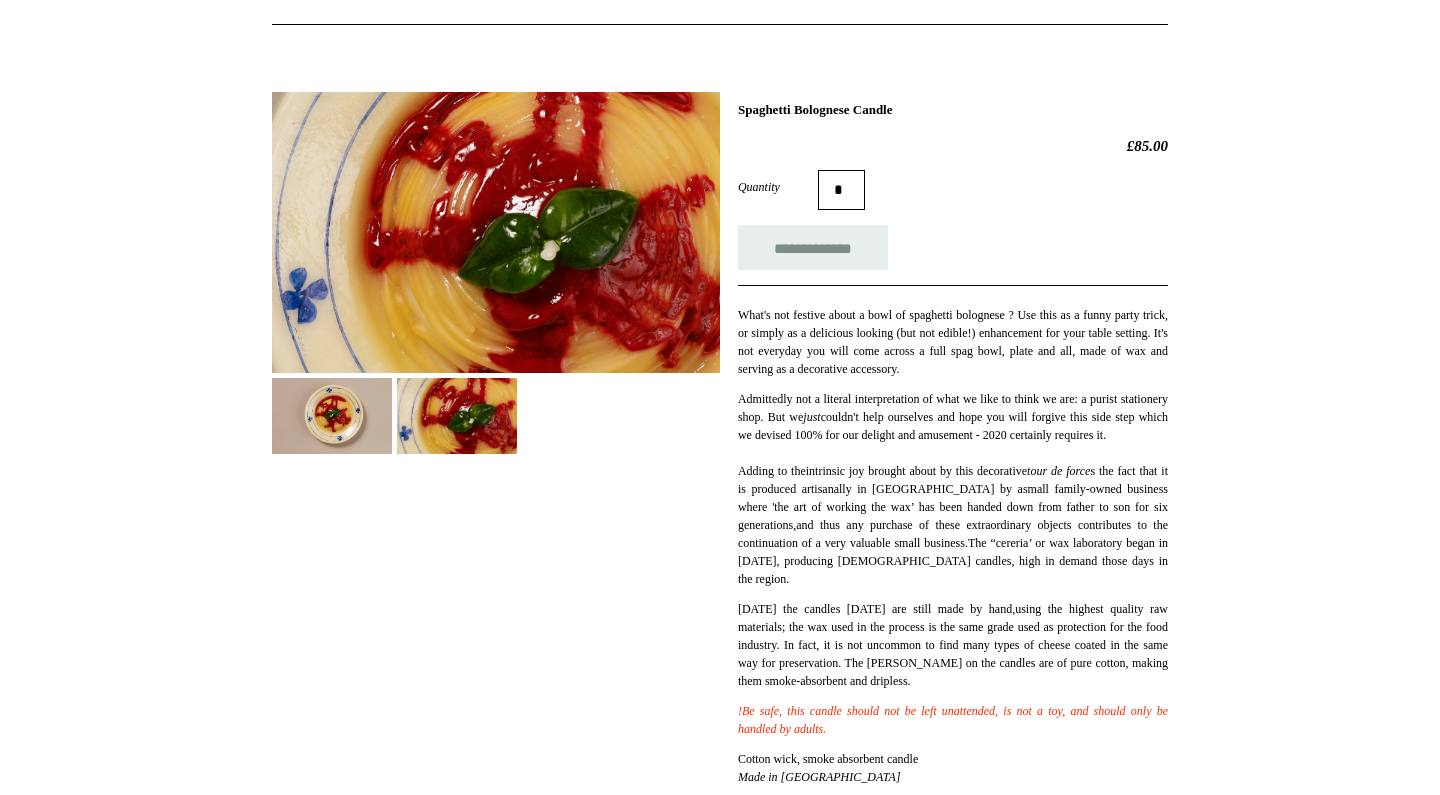 click at bounding box center [332, 415] 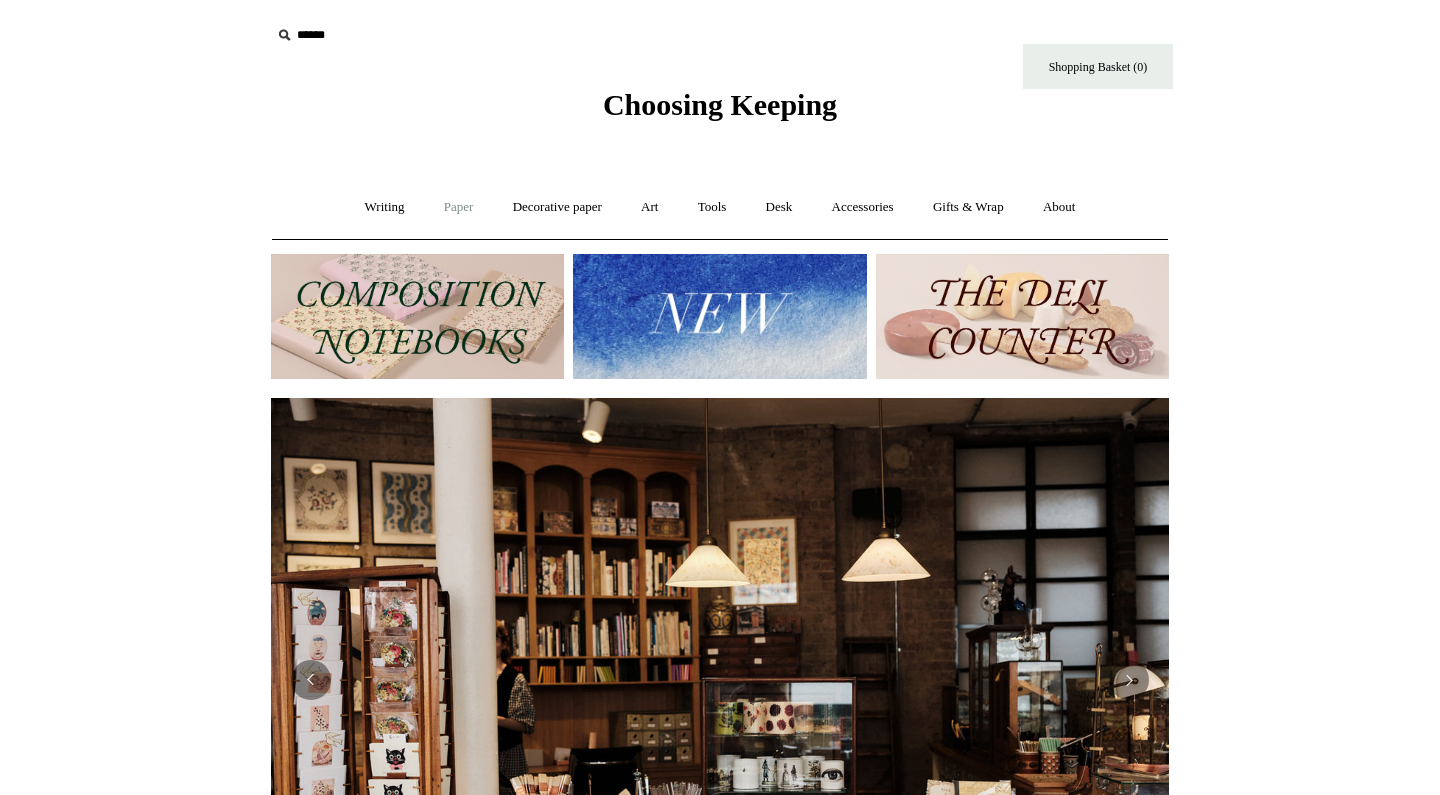 scroll, scrollTop: 0, scrollLeft: 0, axis: both 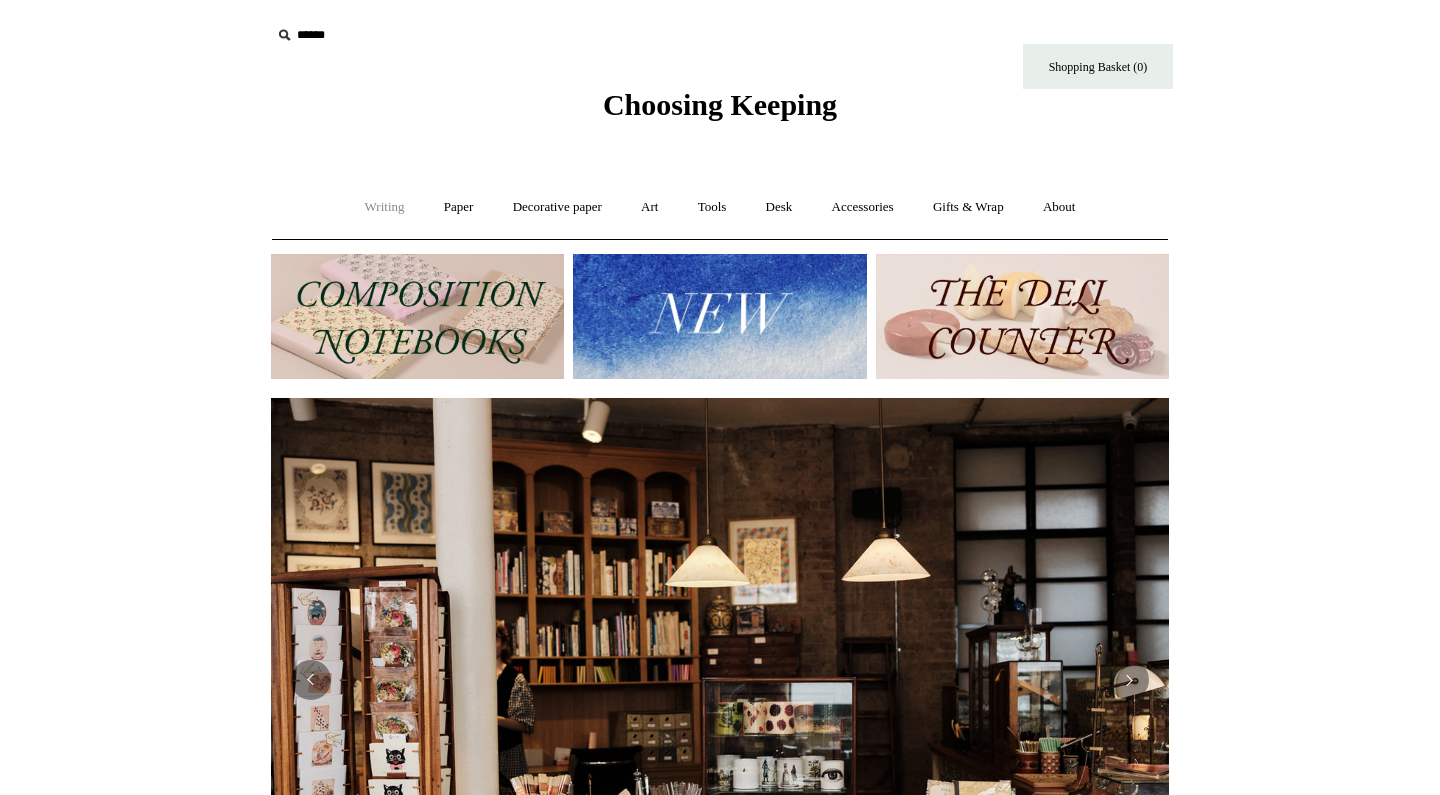 click on "Writing +" at bounding box center (385, 207) 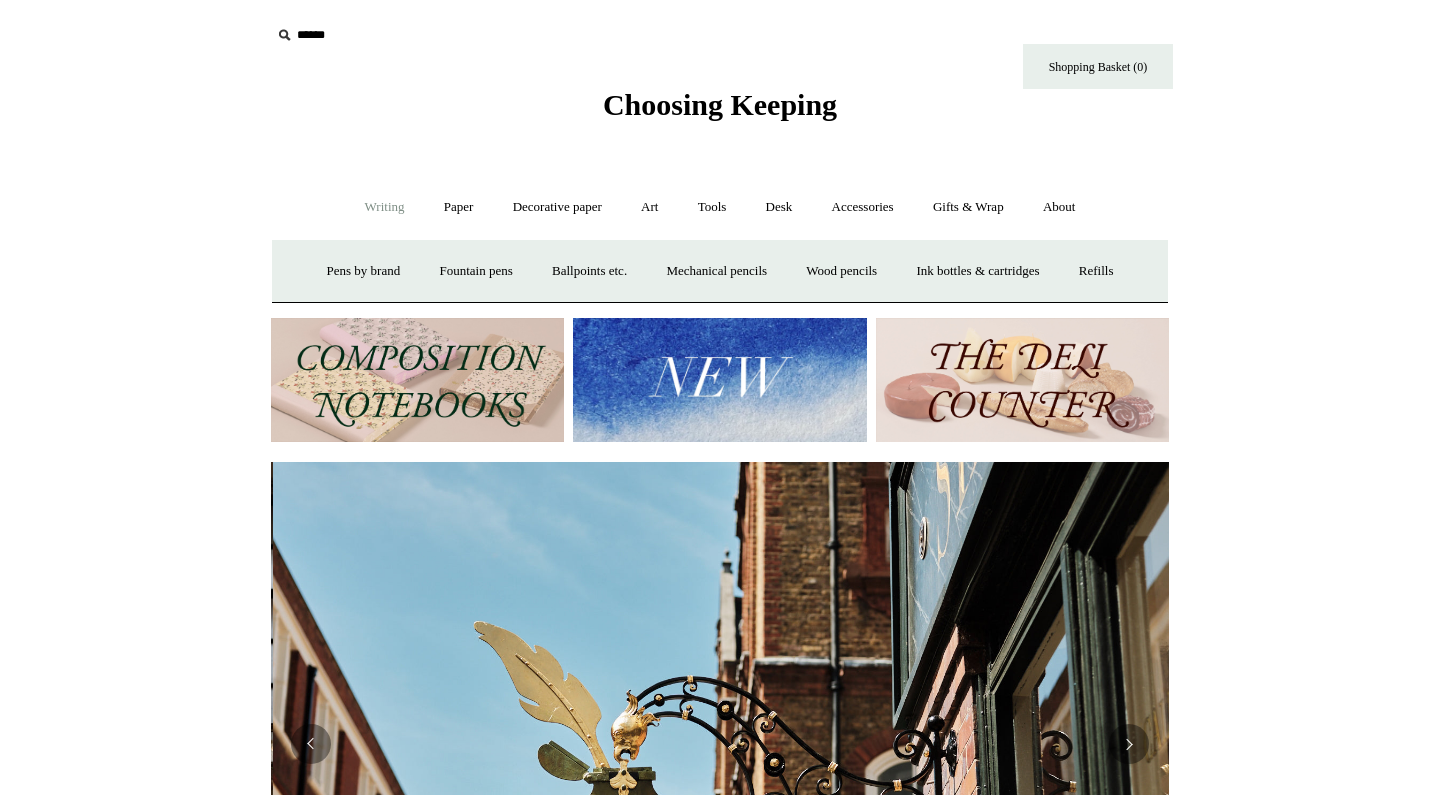 scroll, scrollTop: 0, scrollLeft: 898, axis: horizontal 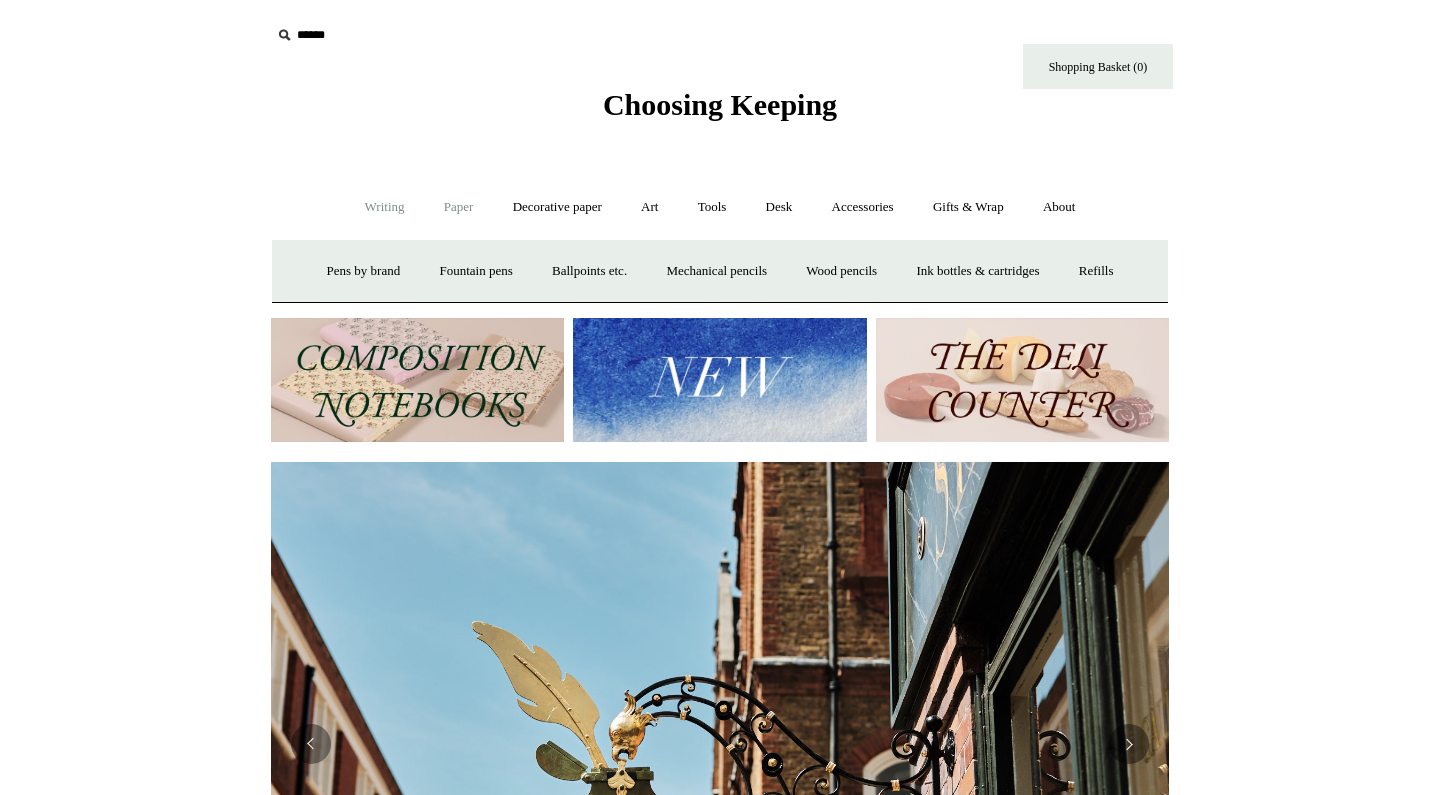 click on "Paper +" at bounding box center [459, 207] 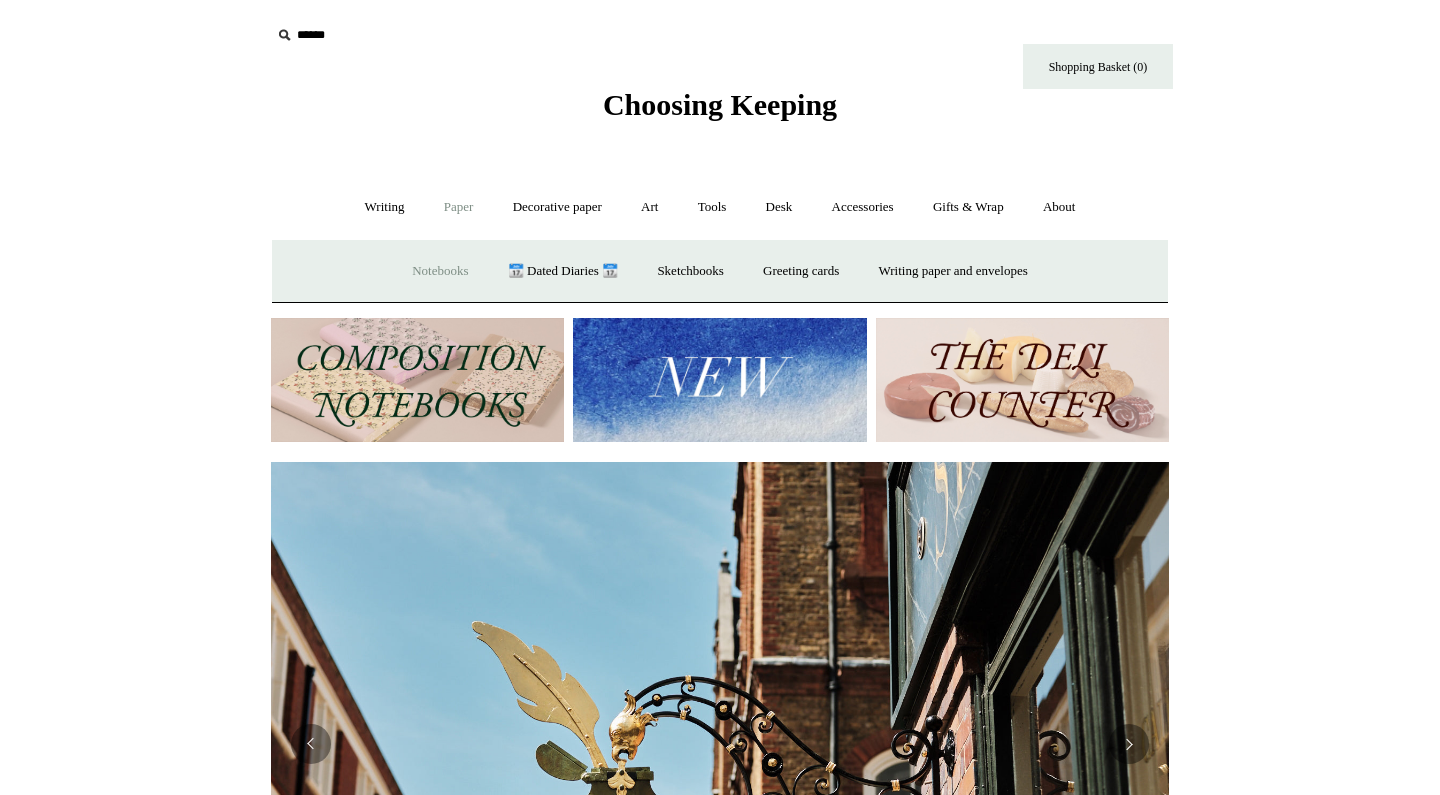 click on "Notebooks +" at bounding box center (440, 271) 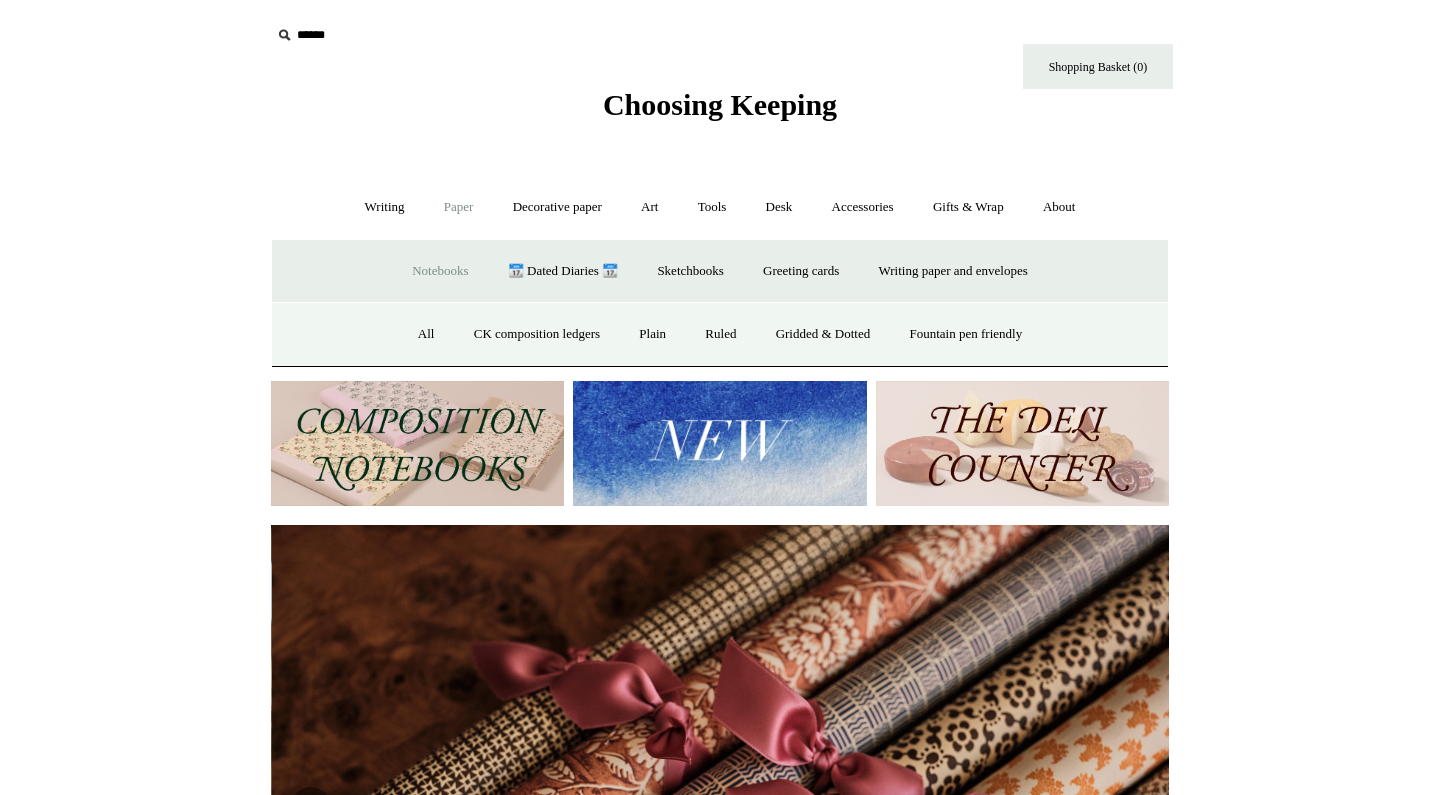scroll, scrollTop: 0, scrollLeft: 1796, axis: horizontal 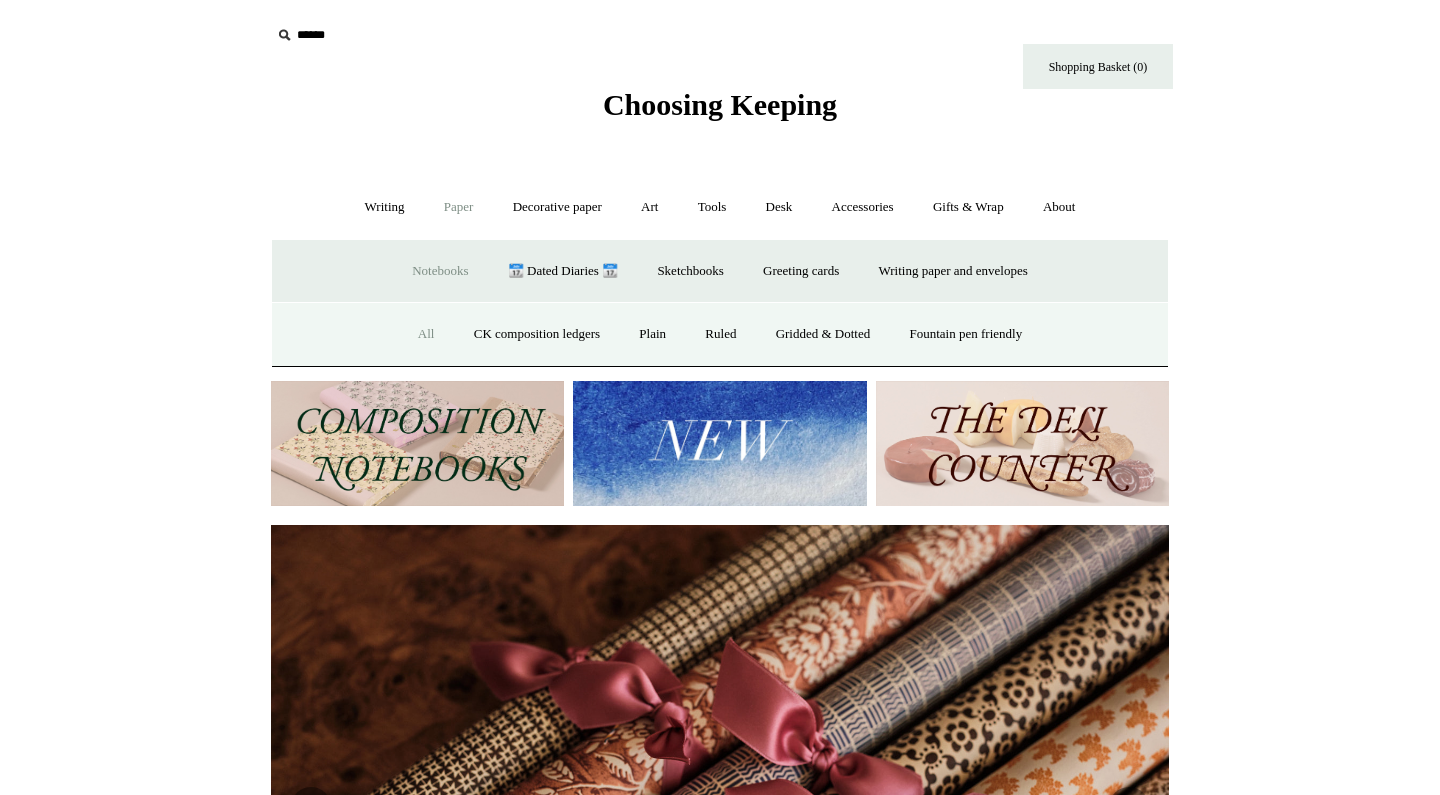 click on "All" at bounding box center [426, 334] 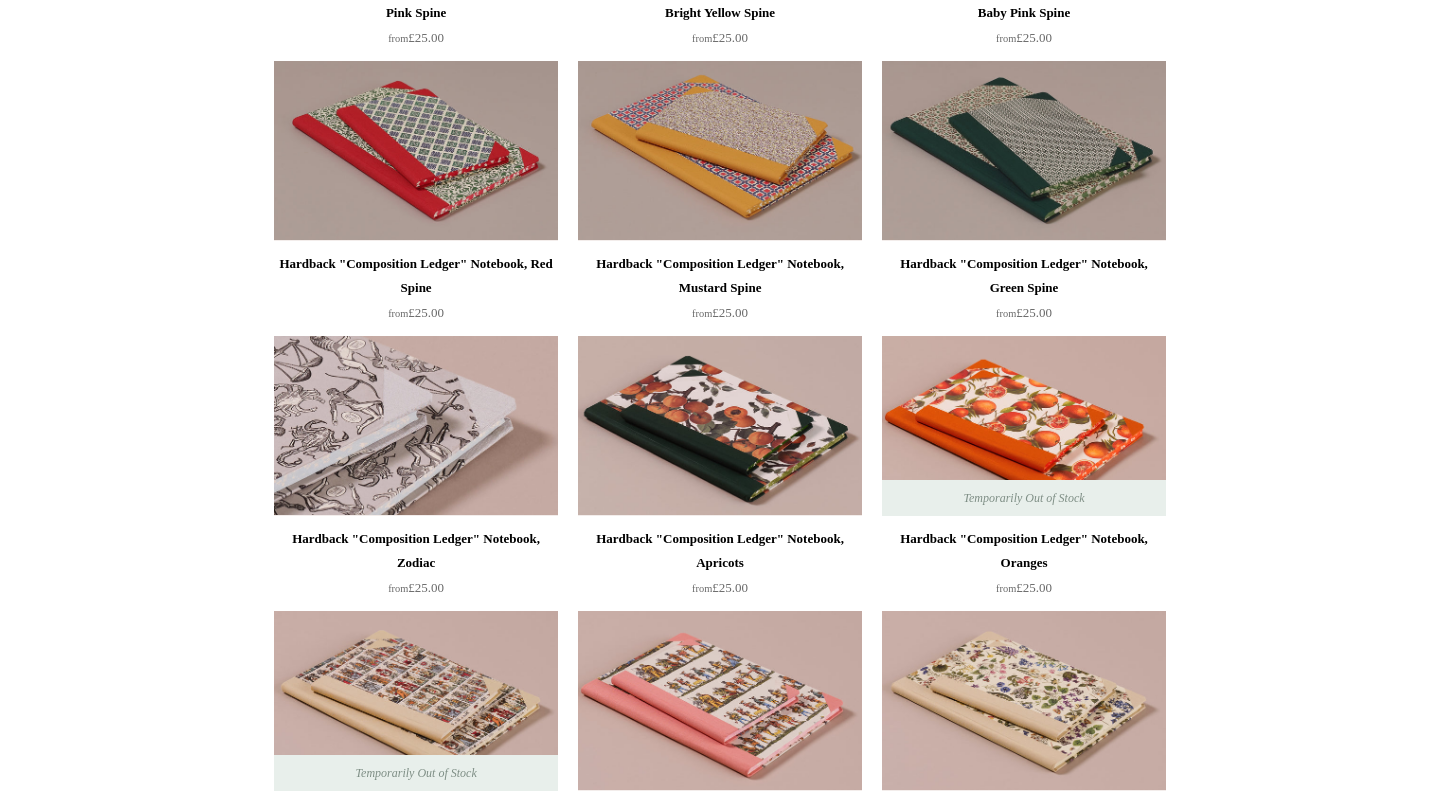 scroll, scrollTop: 840, scrollLeft: 0, axis: vertical 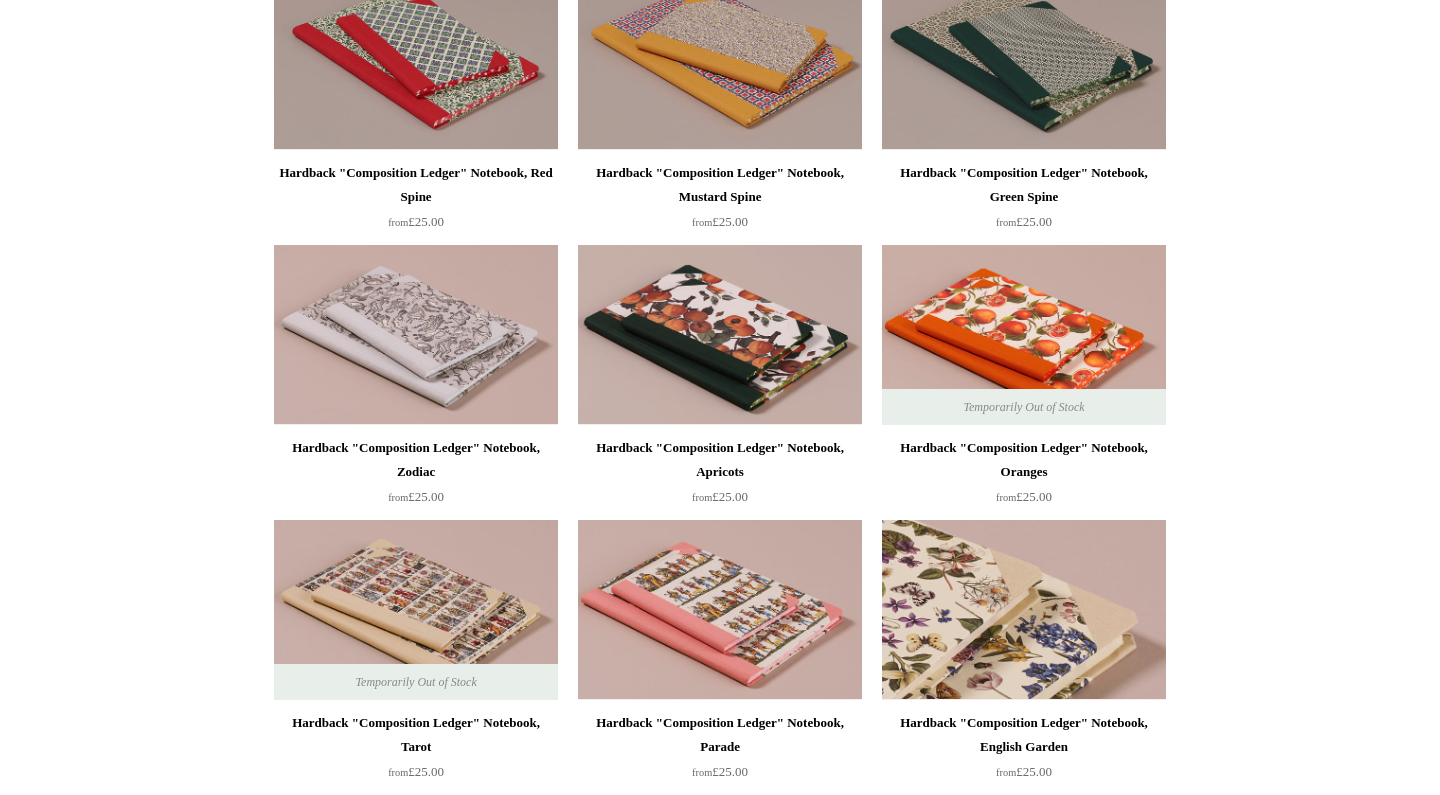 click at bounding box center [1024, 610] 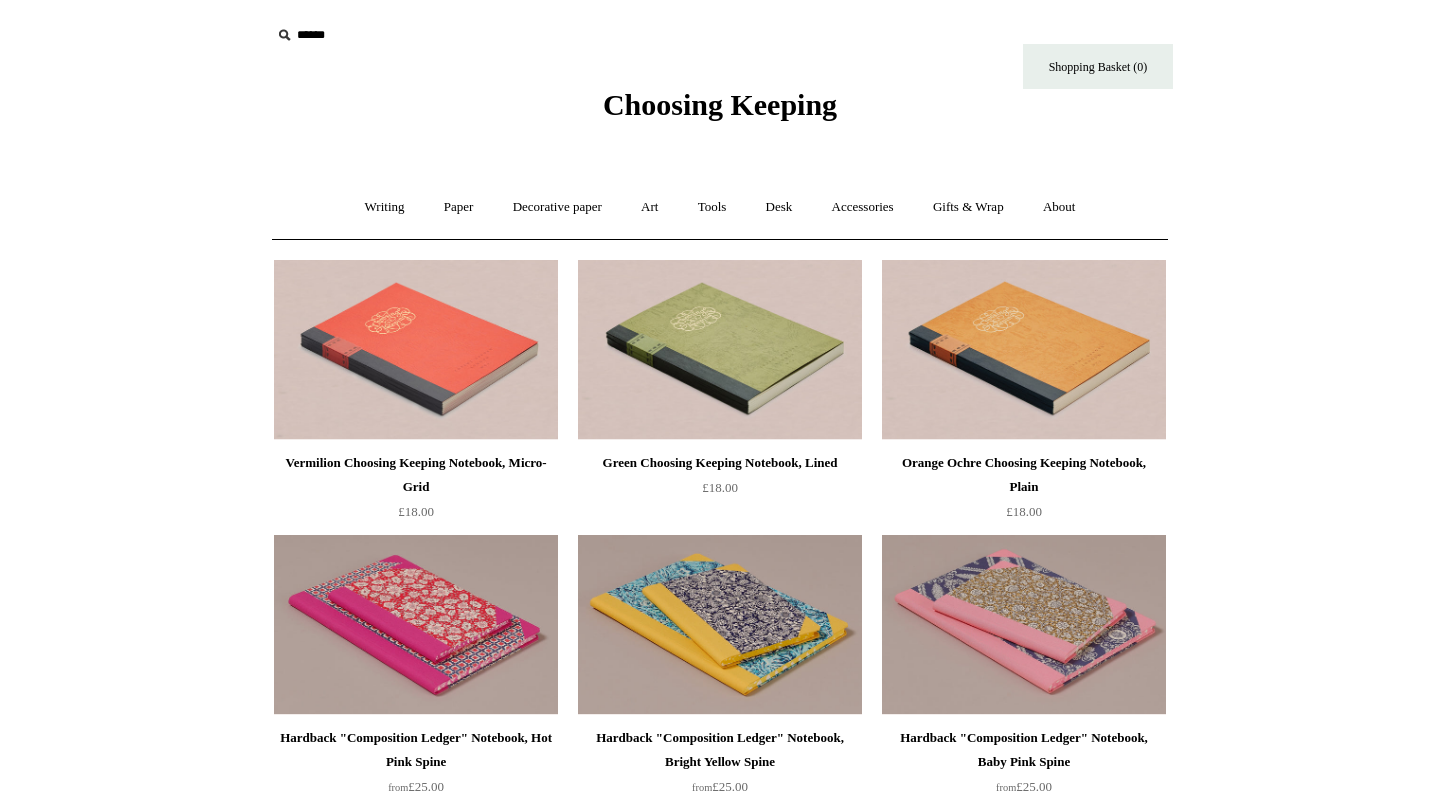 scroll, scrollTop: 0, scrollLeft: 0, axis: both 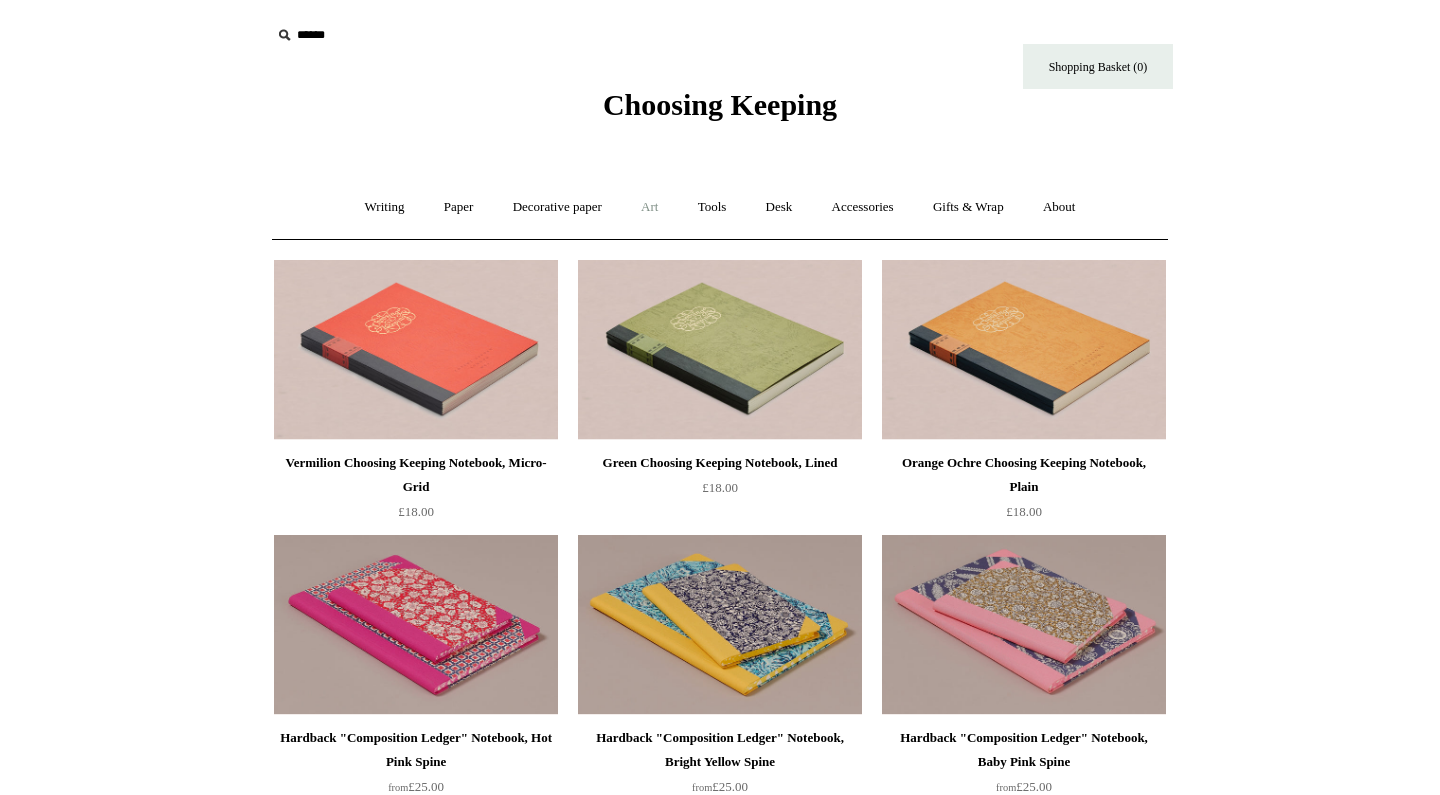 click on "Art +" at bounding box center [649, 207] 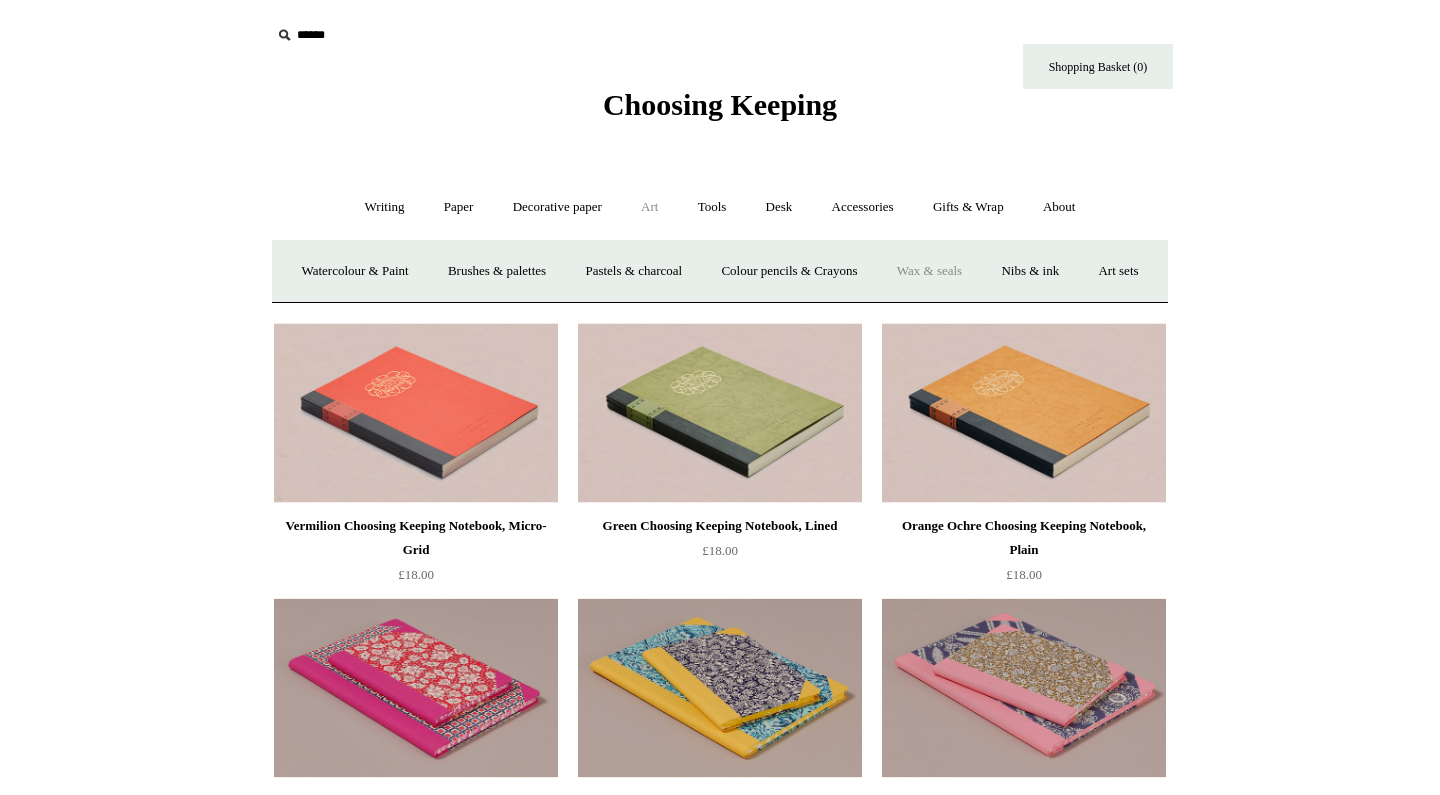 click on "Wax & seals" at bounding box center (929, 271) 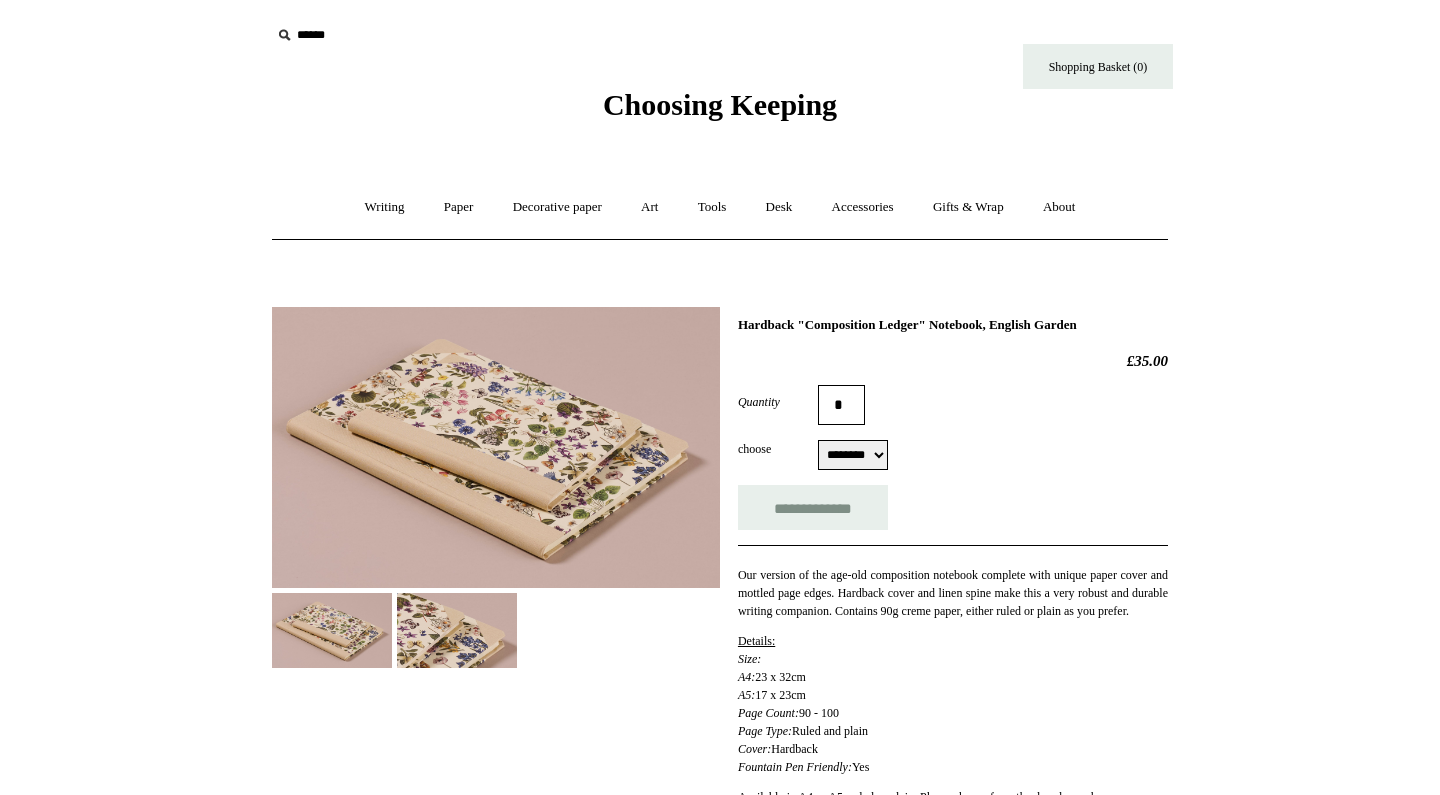 scroll, scrollTop: 0, scrollLeft: 0, axis: both 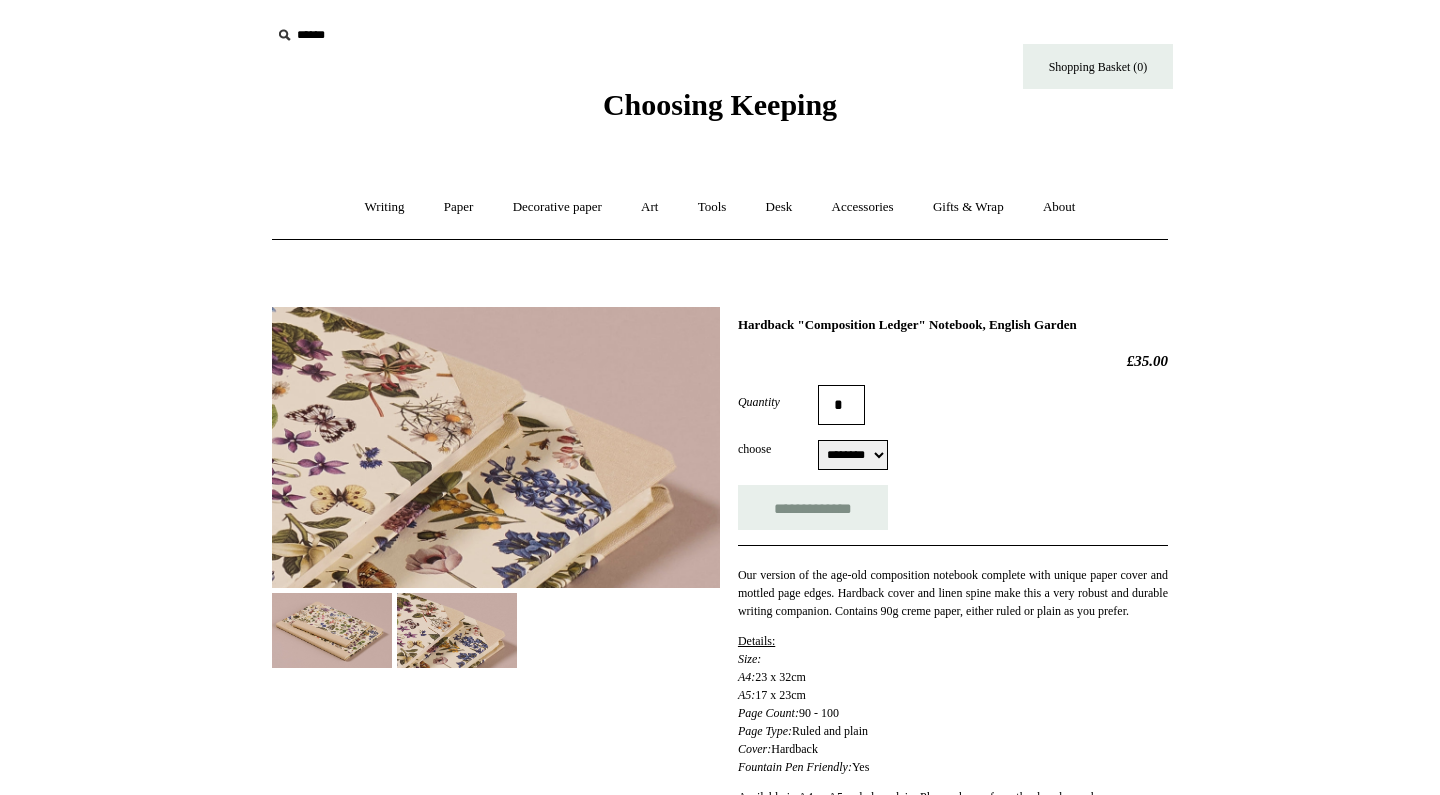 click at bounding box center (332, 630) 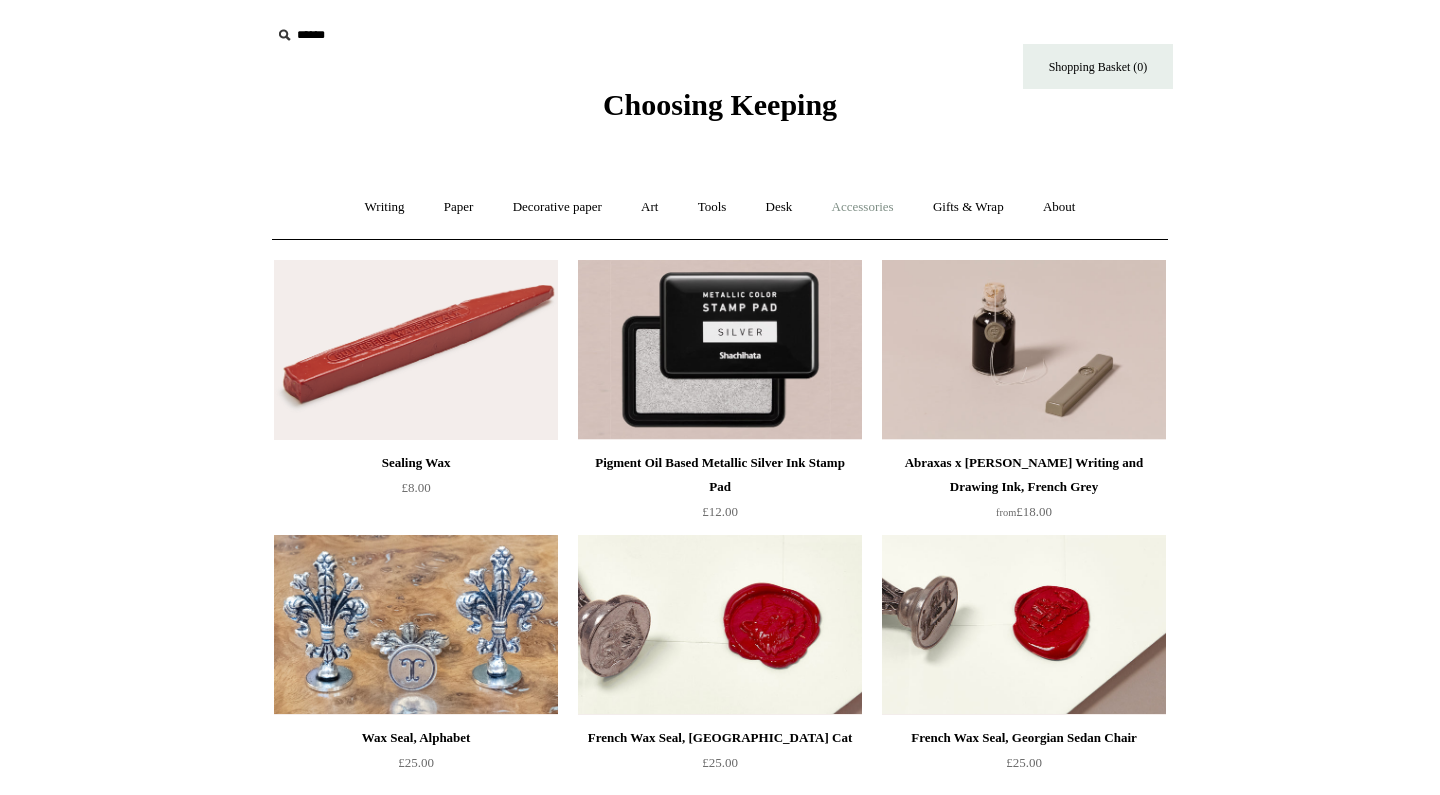 scroll, scrollTop: 0, scrollLeft: 0, axis: both 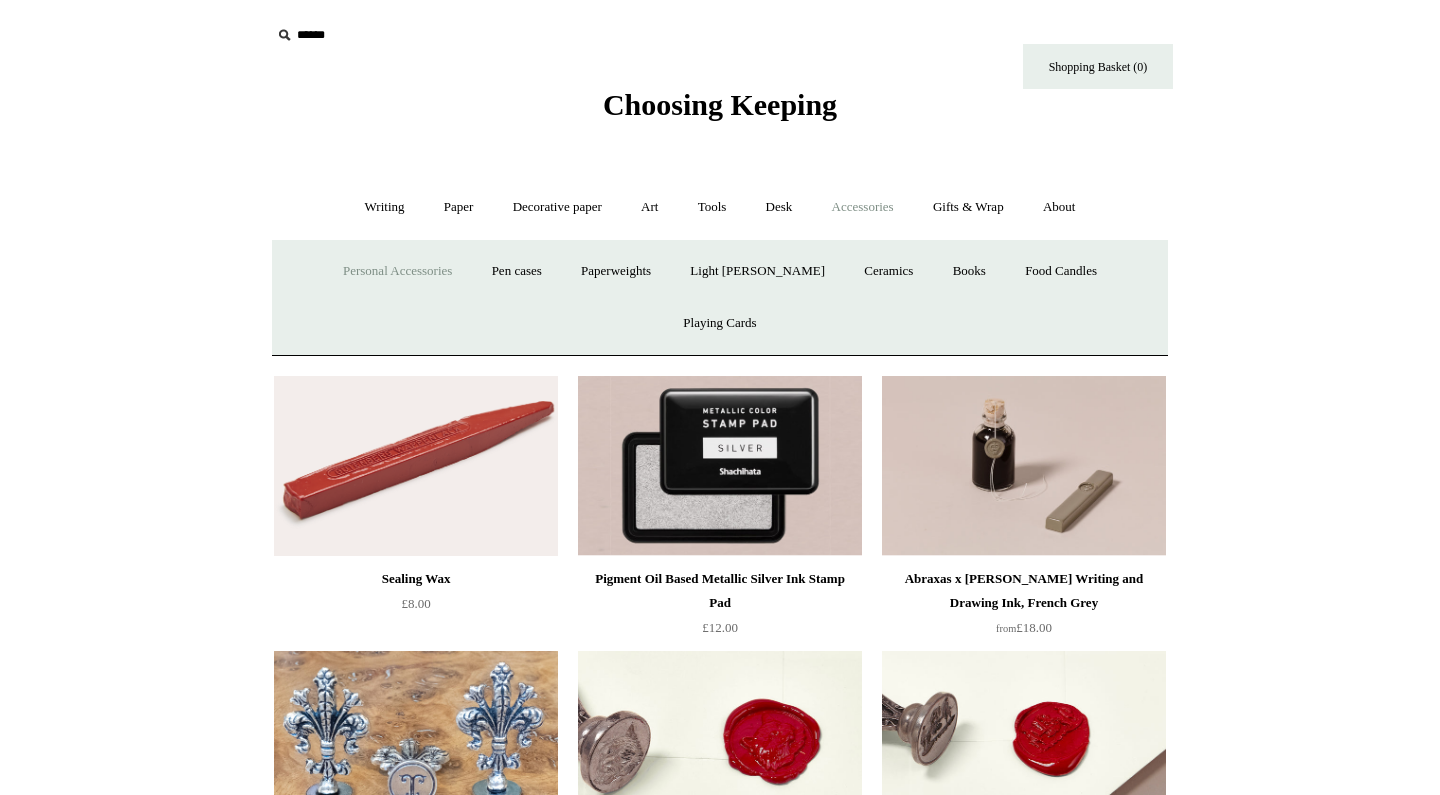 click on "Personal Accessories +" at bounding box center [397, 271] 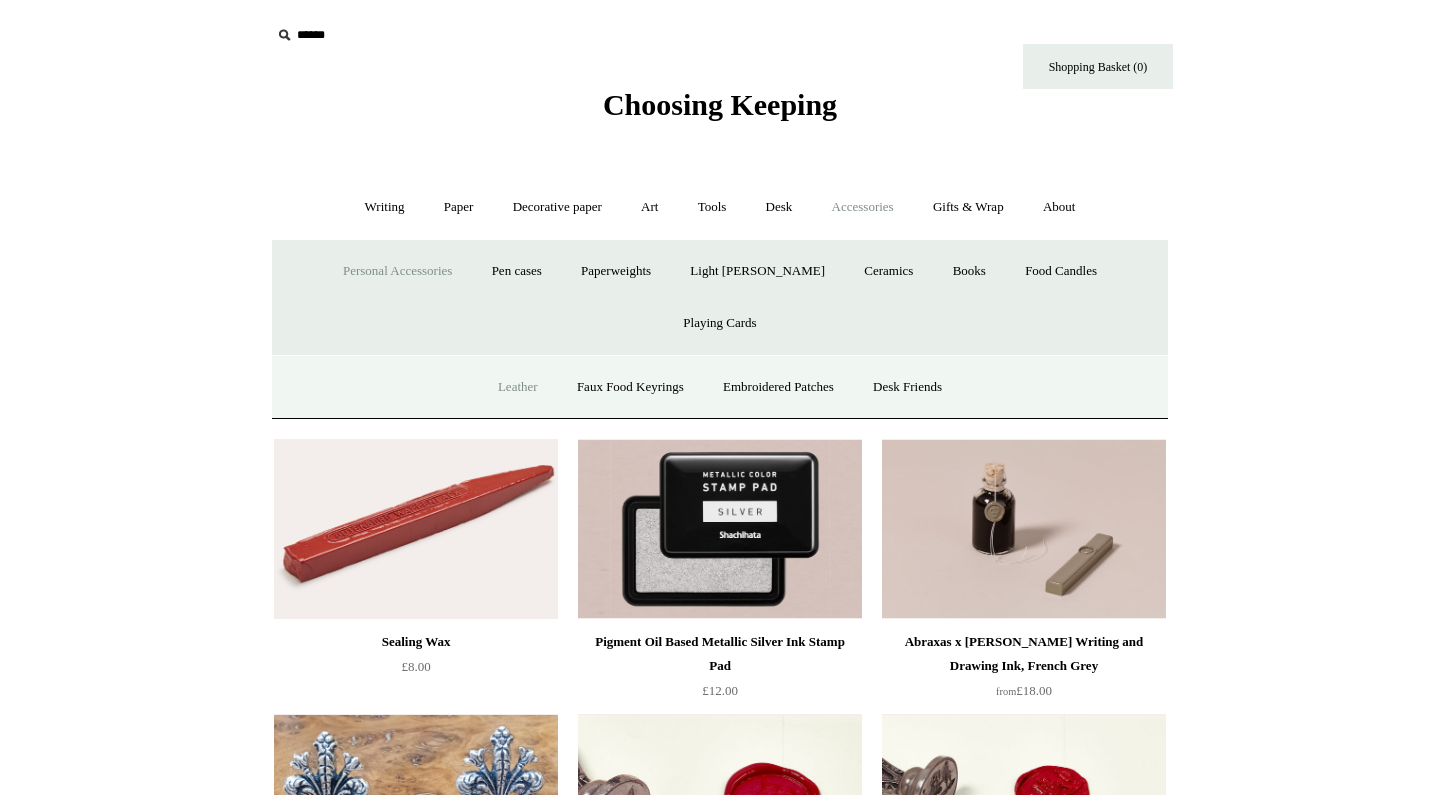 click on "Leather" at bounding box center [518, 387] 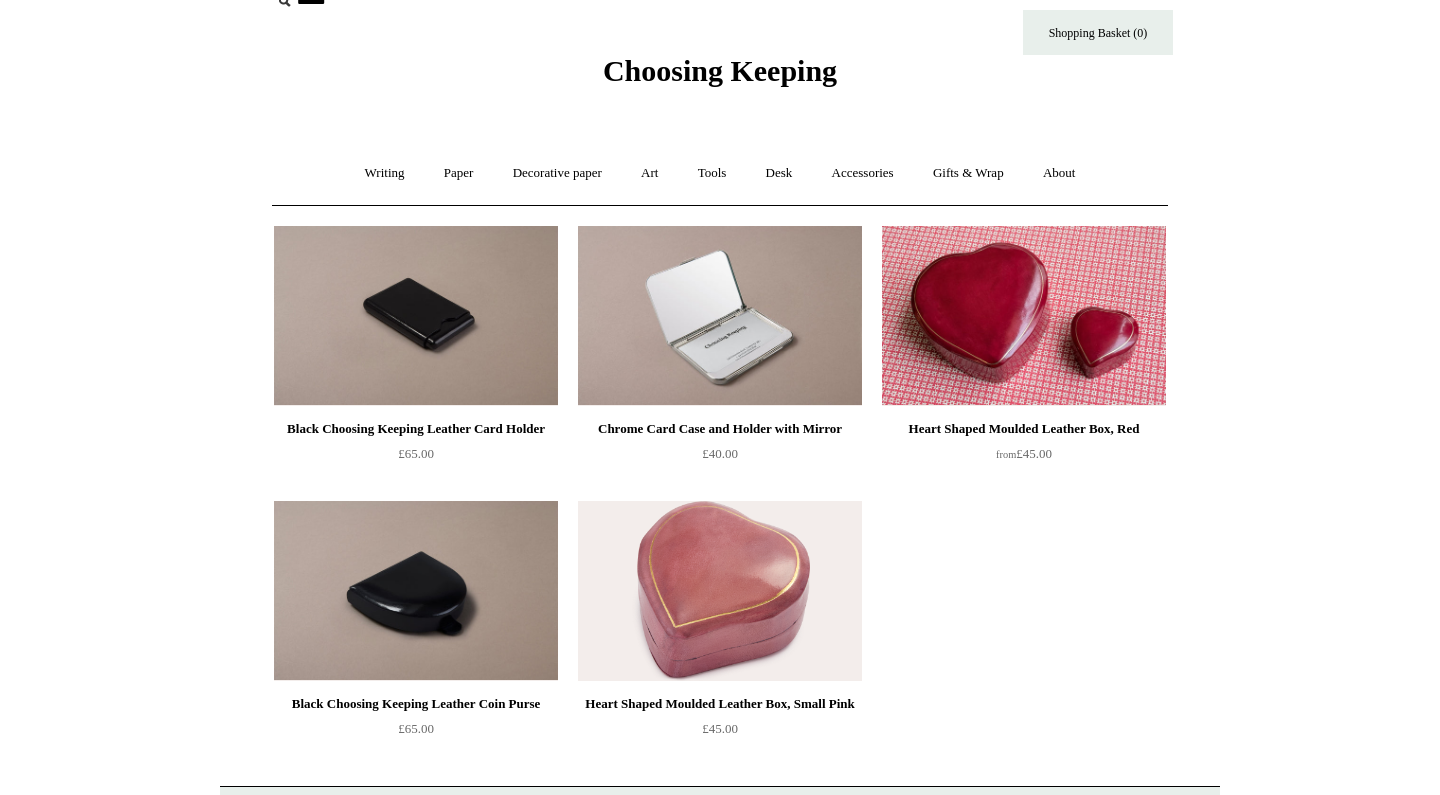 scroll, scrollTop: 34, scrollLeft: 0, axis: vertical 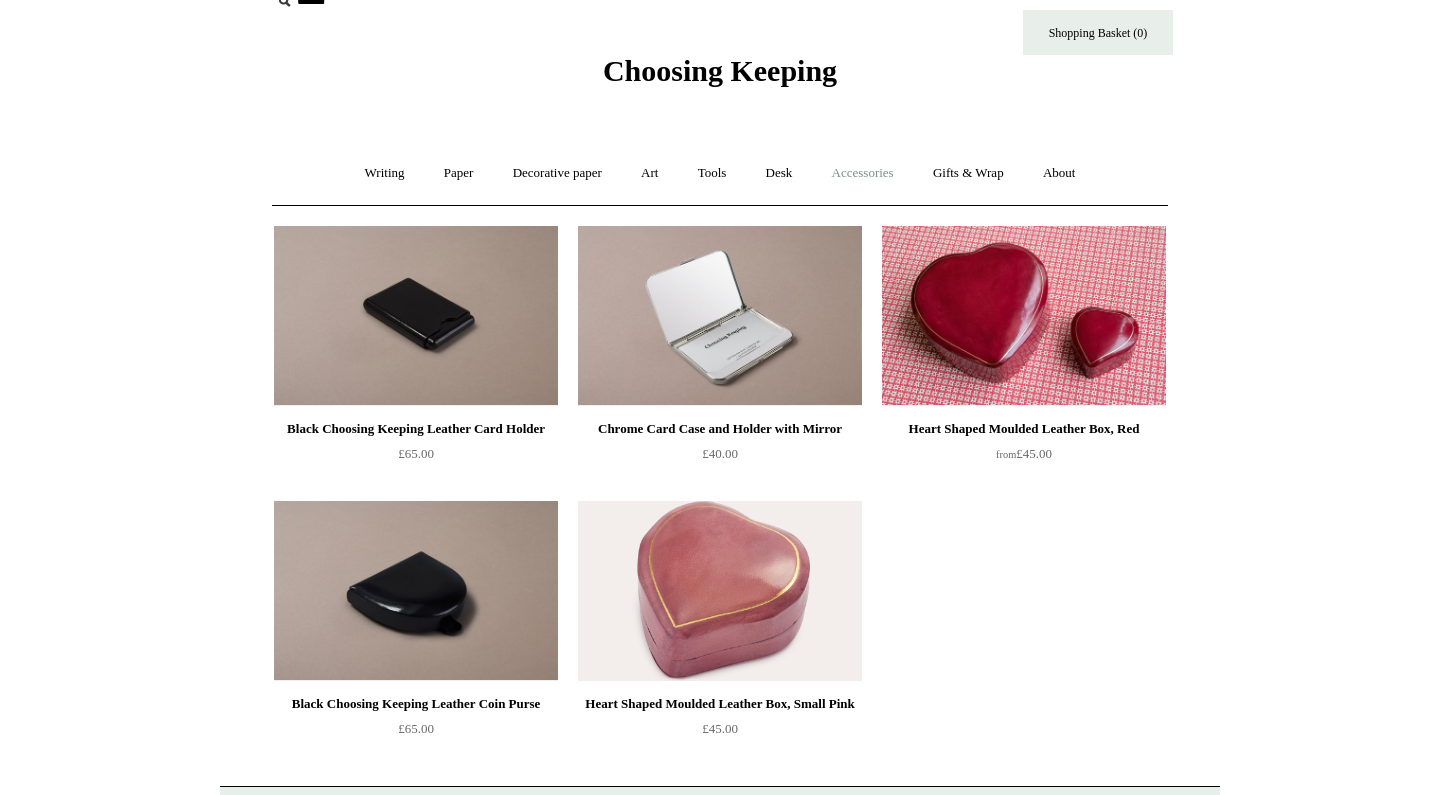 click on "Accessories +" at bounding box center (863, 173) 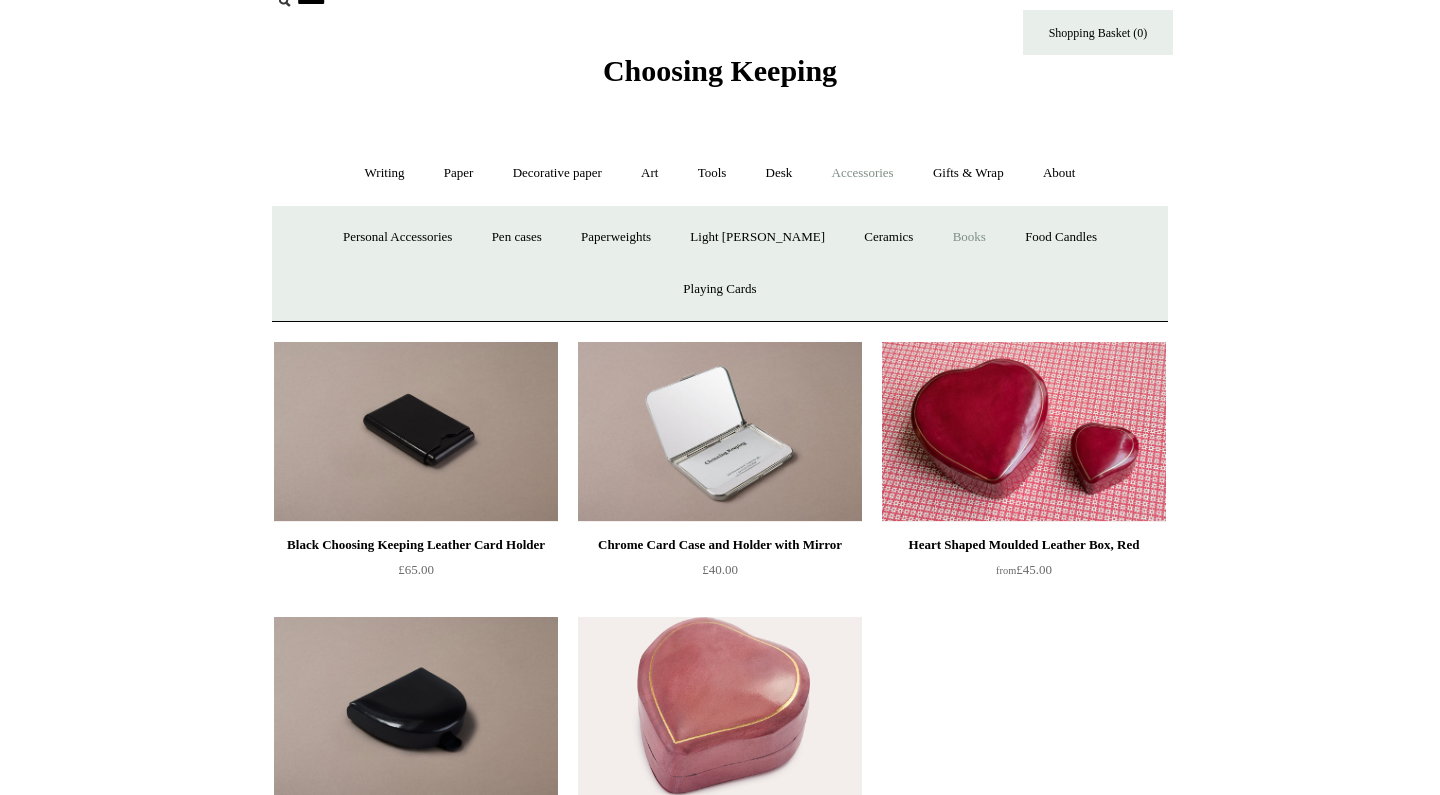 click on "Books" at bounding box center (969, 237) 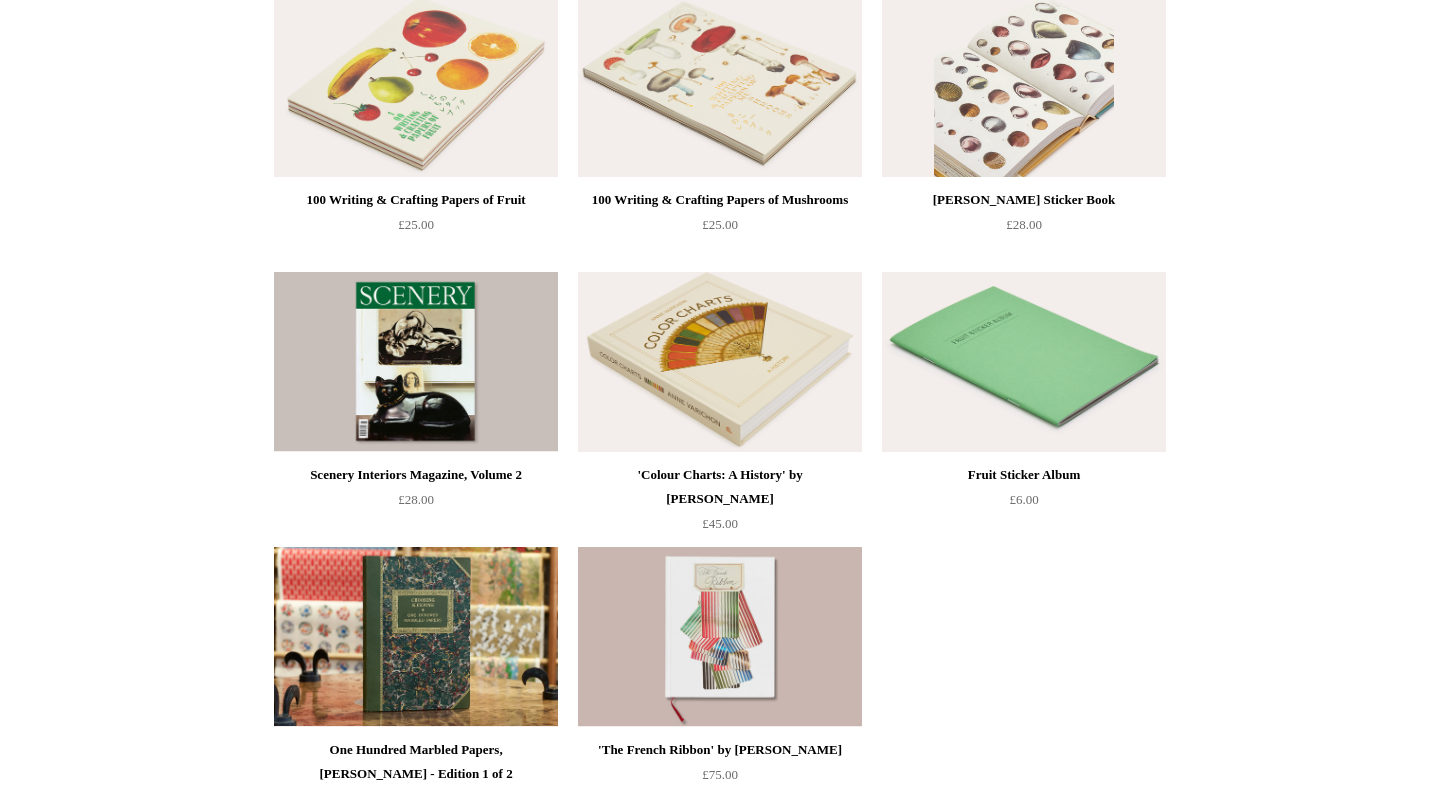 scroll, scrollTop: 430, scrollLeft: 0, axis: vertical 